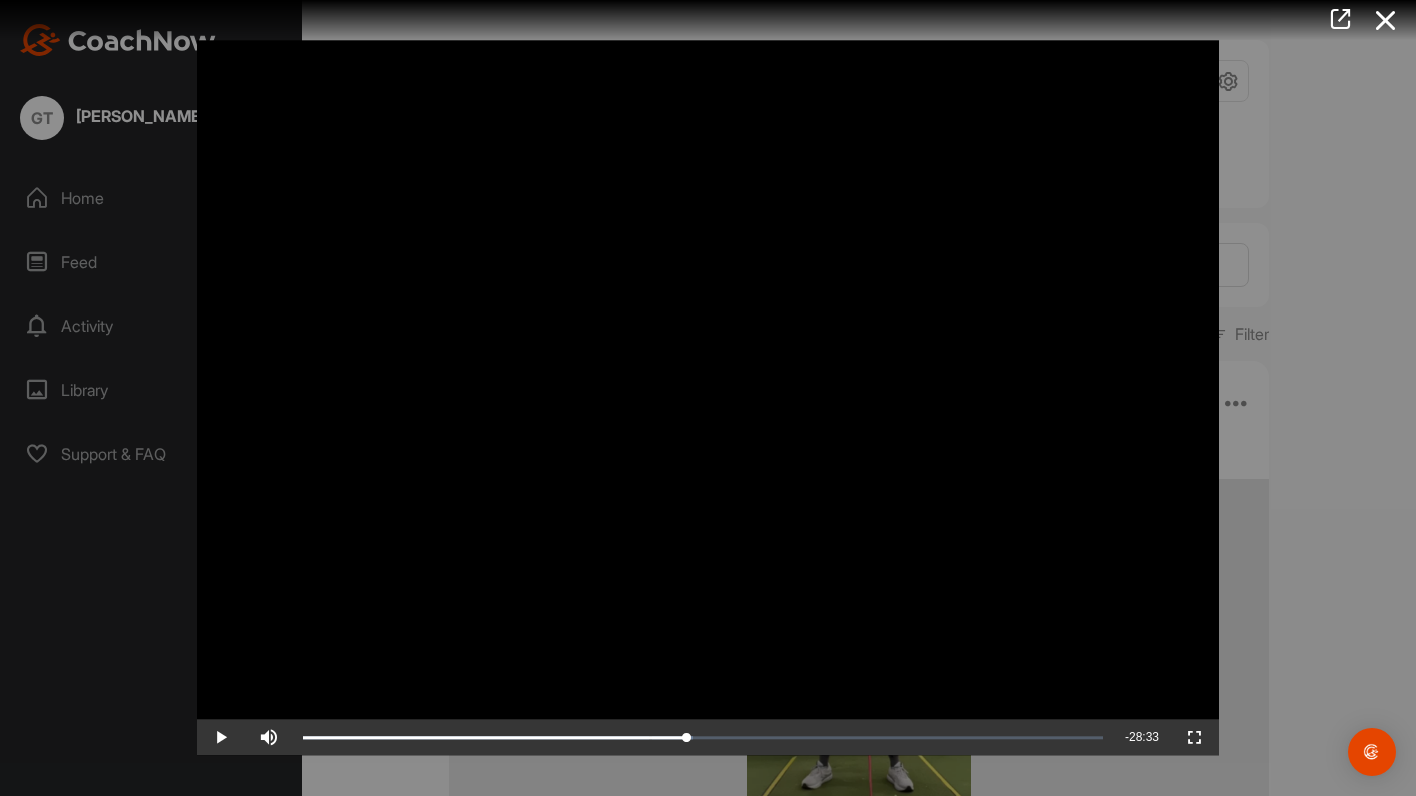 scroll, scrollTop: 0, scrollLeft: 0, axis: both 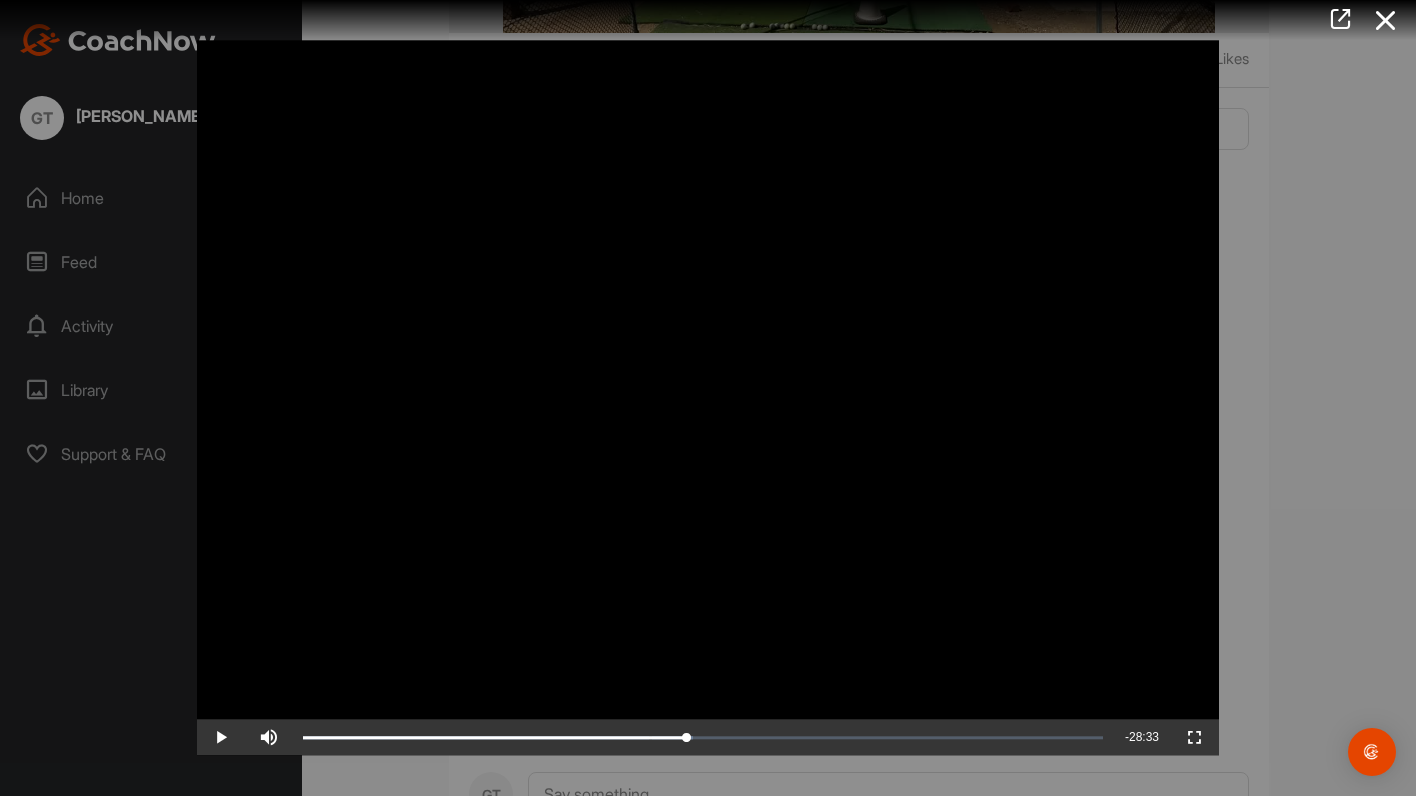 click at bounding box center (708, 398) 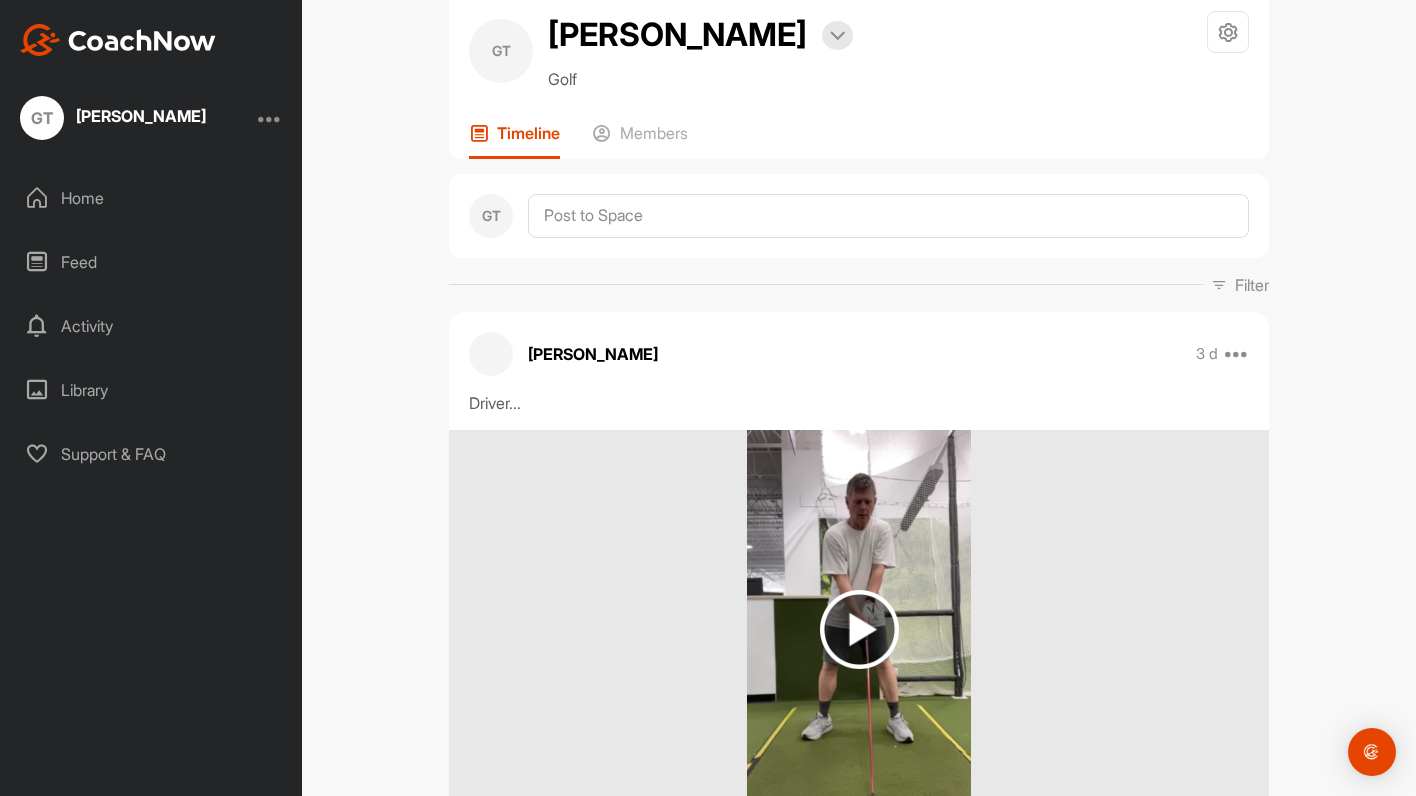 scroll, scrollTop: 0, scrollLeft: 0, axis: both 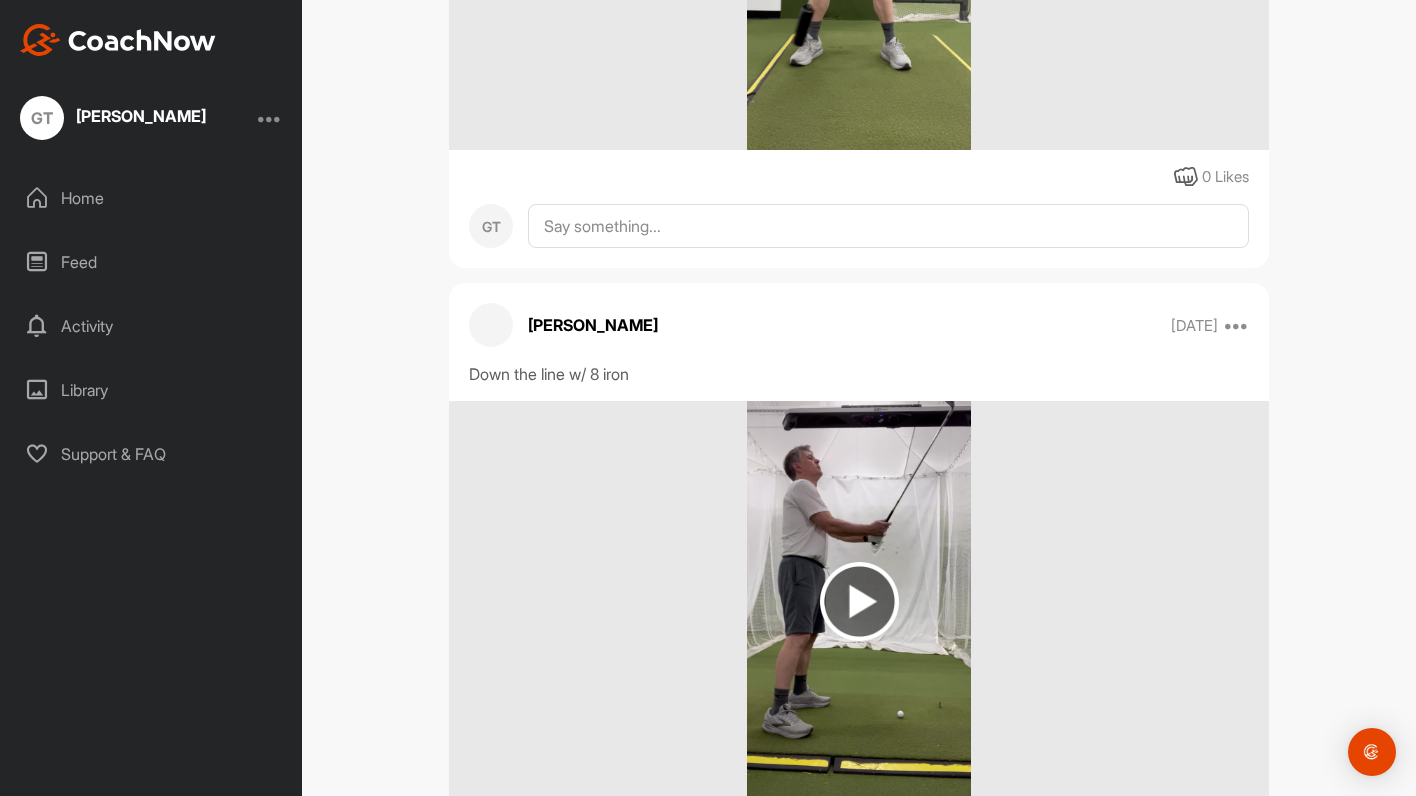 click on "Home" at bounding box center [152, 198] 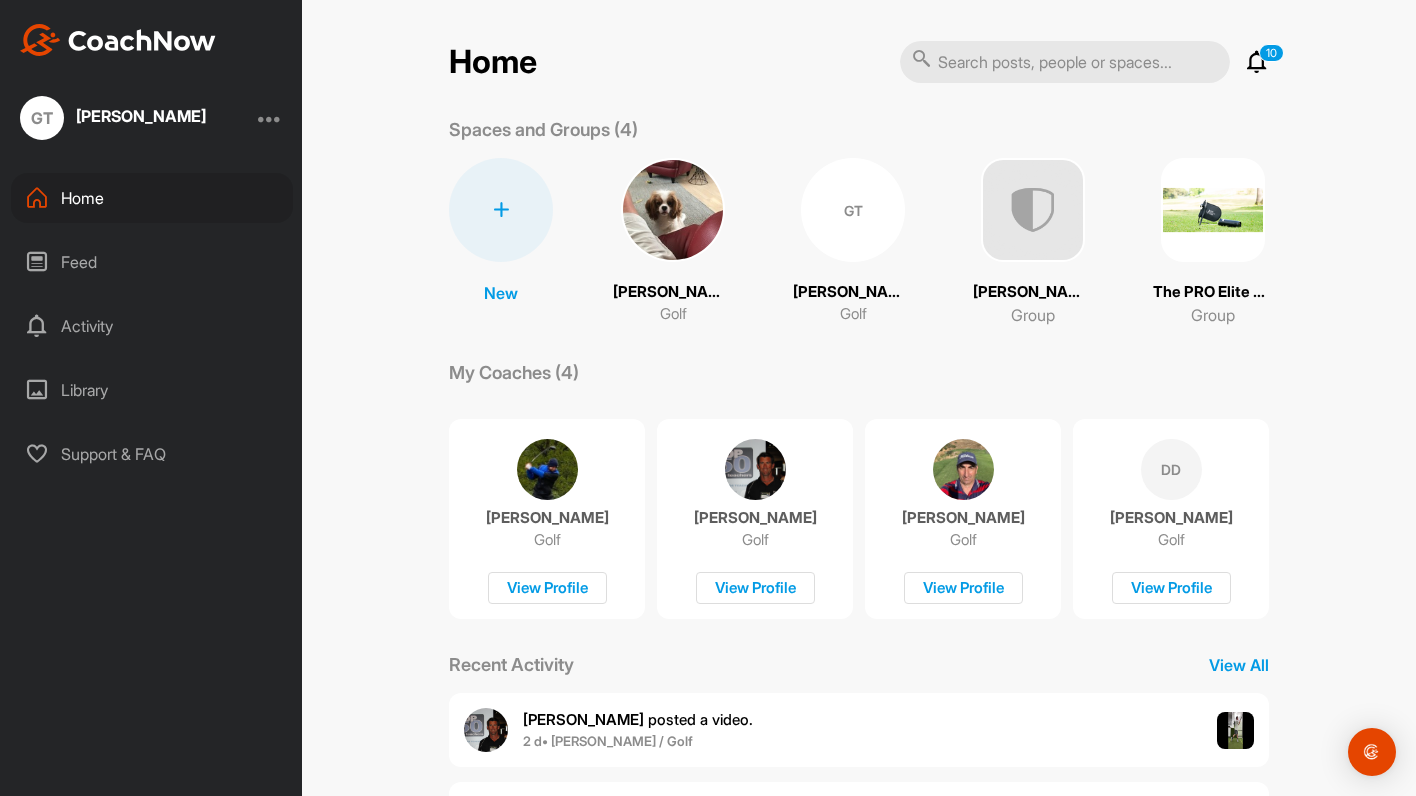 click on "Feed" at bounding box center (152, 262) 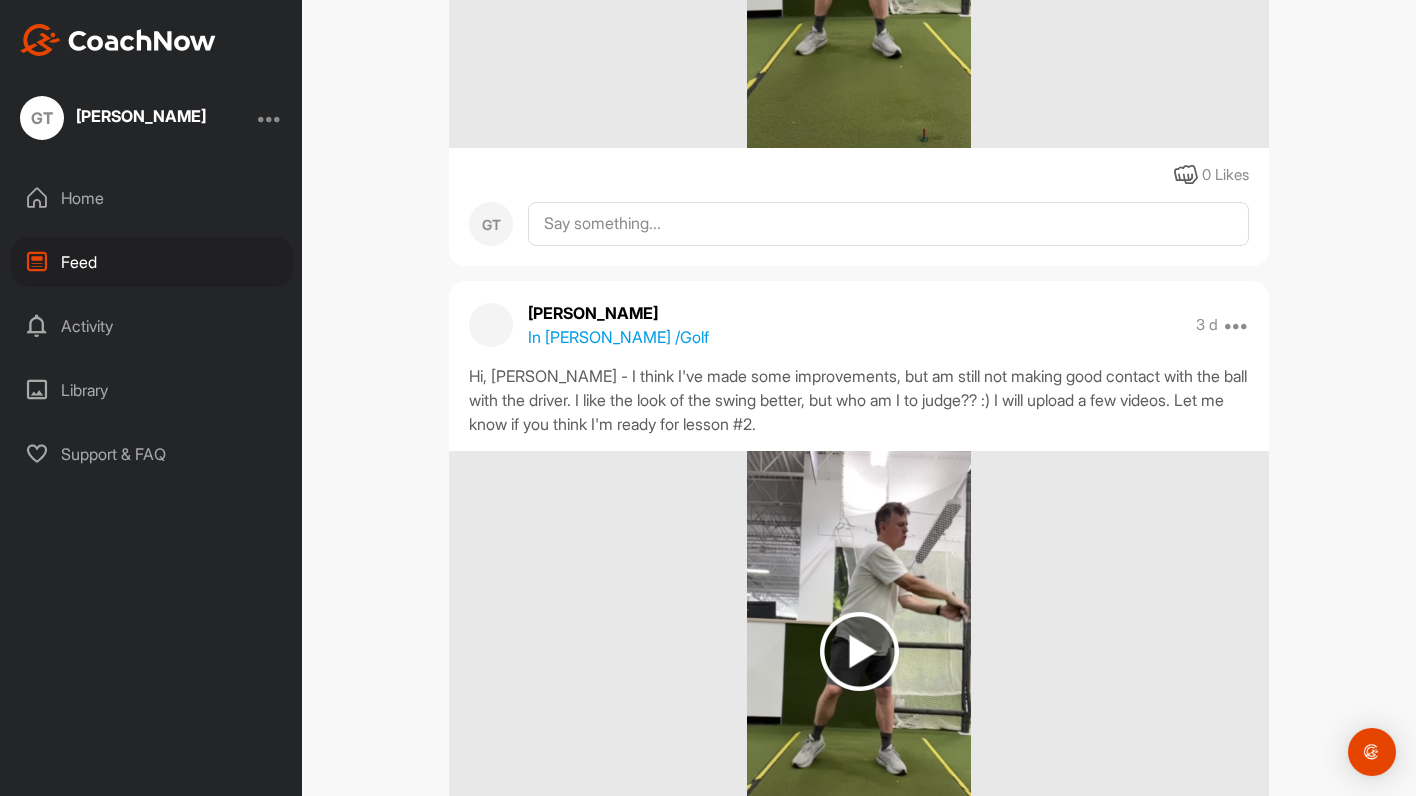 scroll, scrollTop: 1993, scrollLeft: 0, axis: vertical 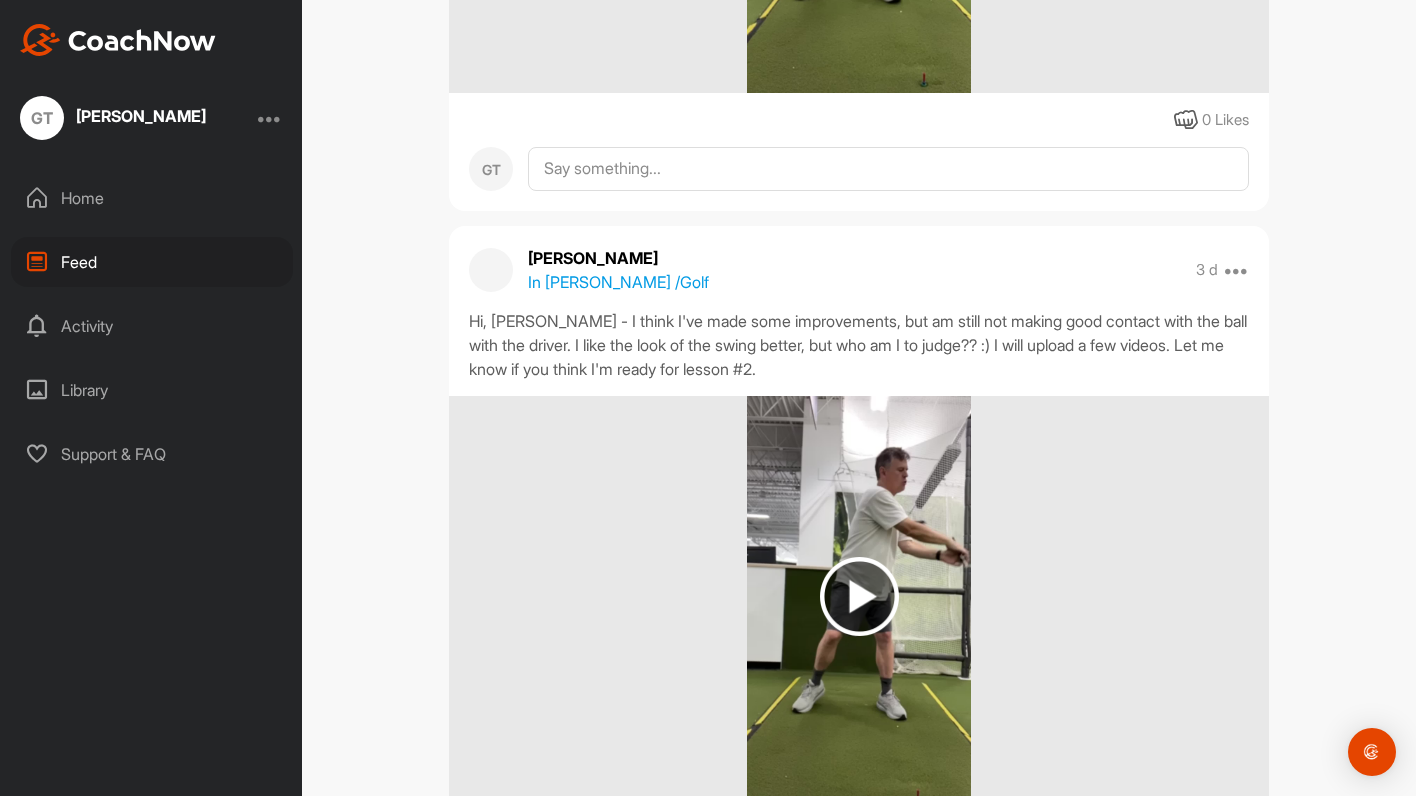 click on "Home" at bounding box center (152, 198) 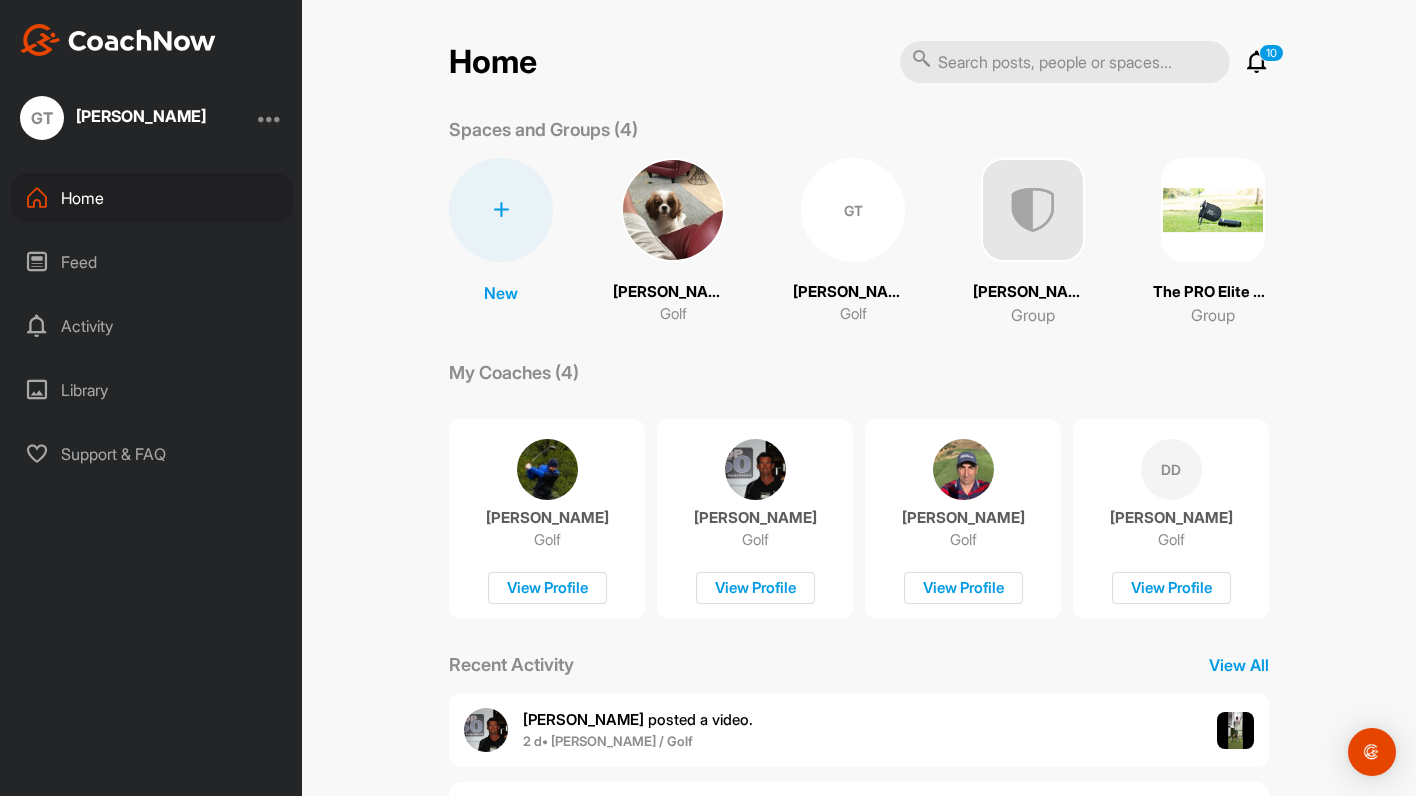 click on "10" at bounding box center (1271, 53) 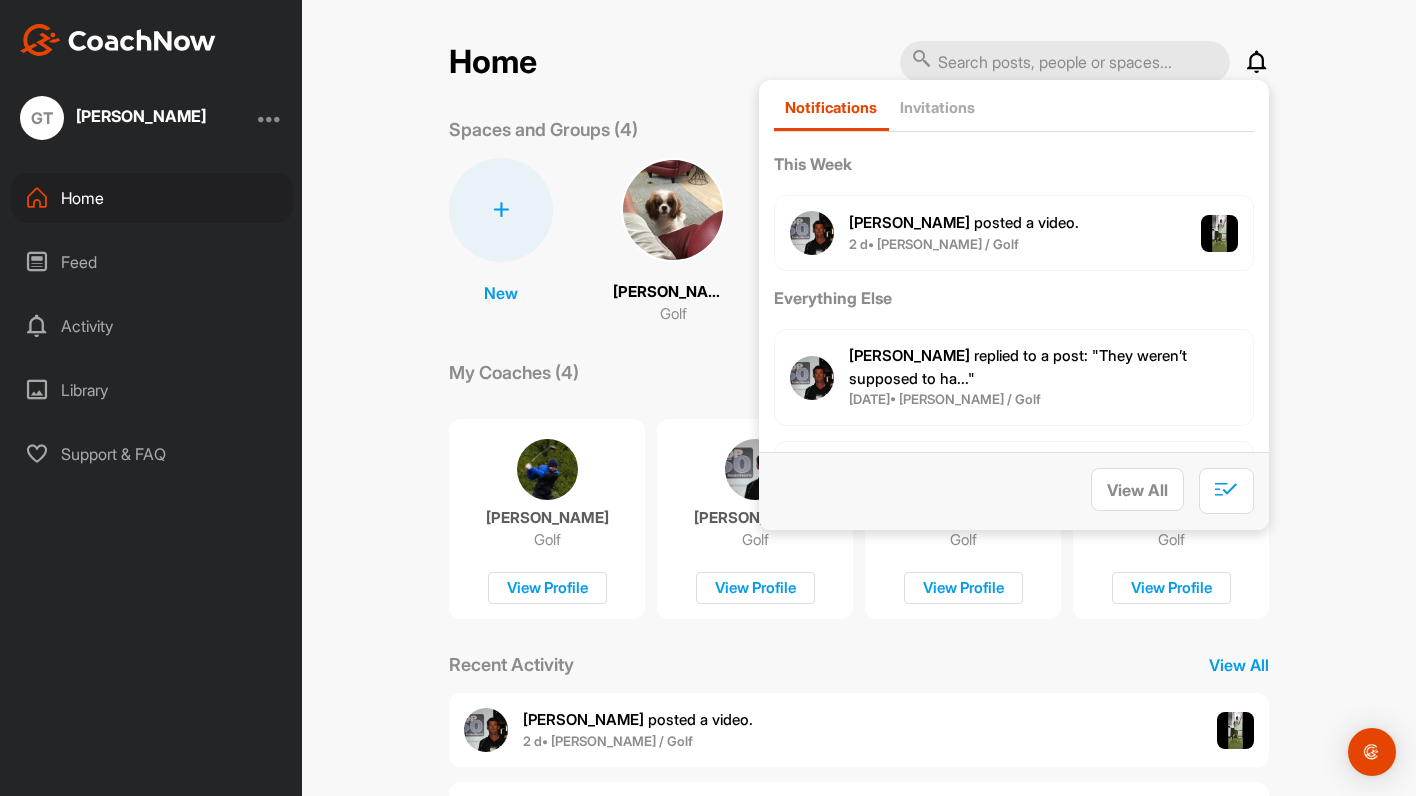 click on "[PERSON_NAME]   posted a video ." at bounding box center [964, 222] 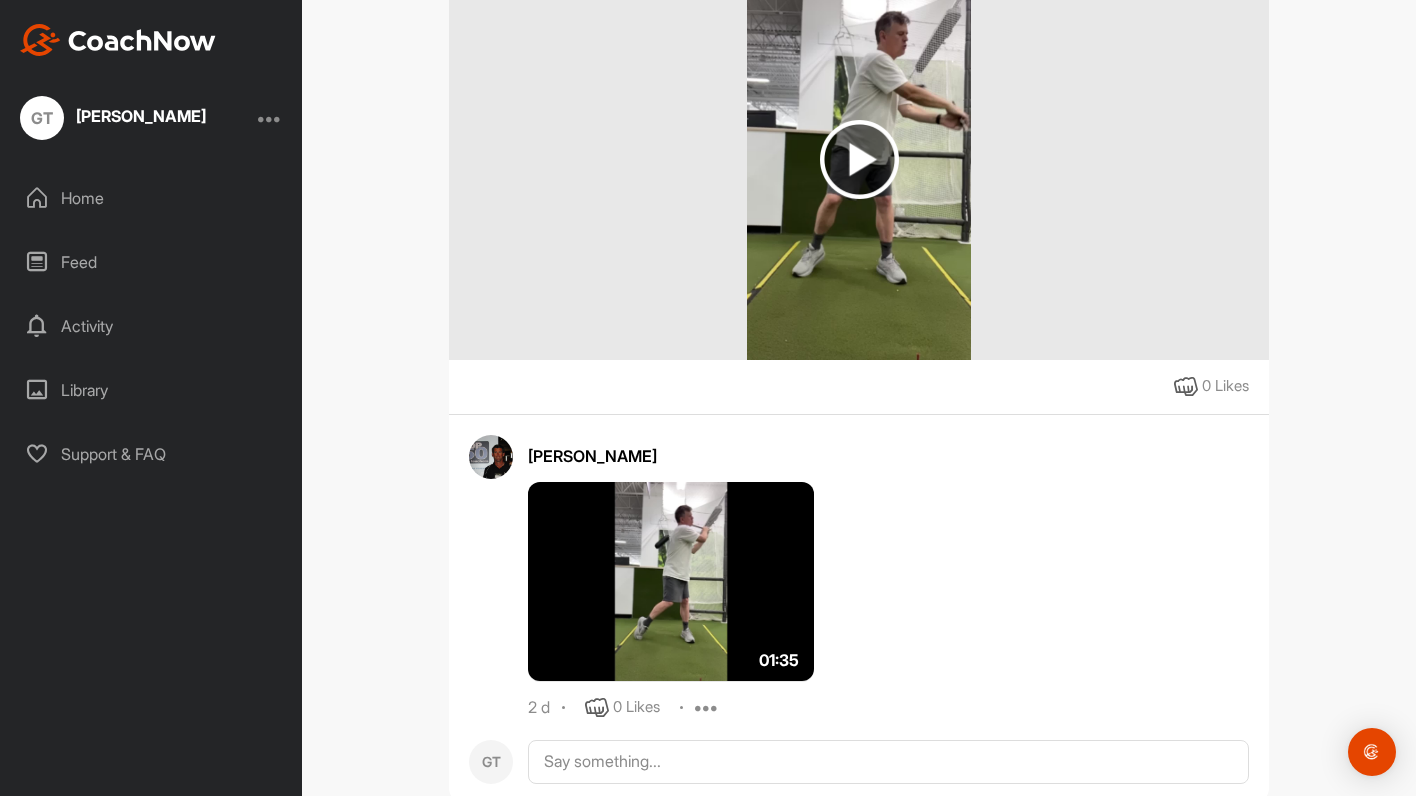 scroll, scrollTop: 395, scrollLeft: 0, axis: vertical 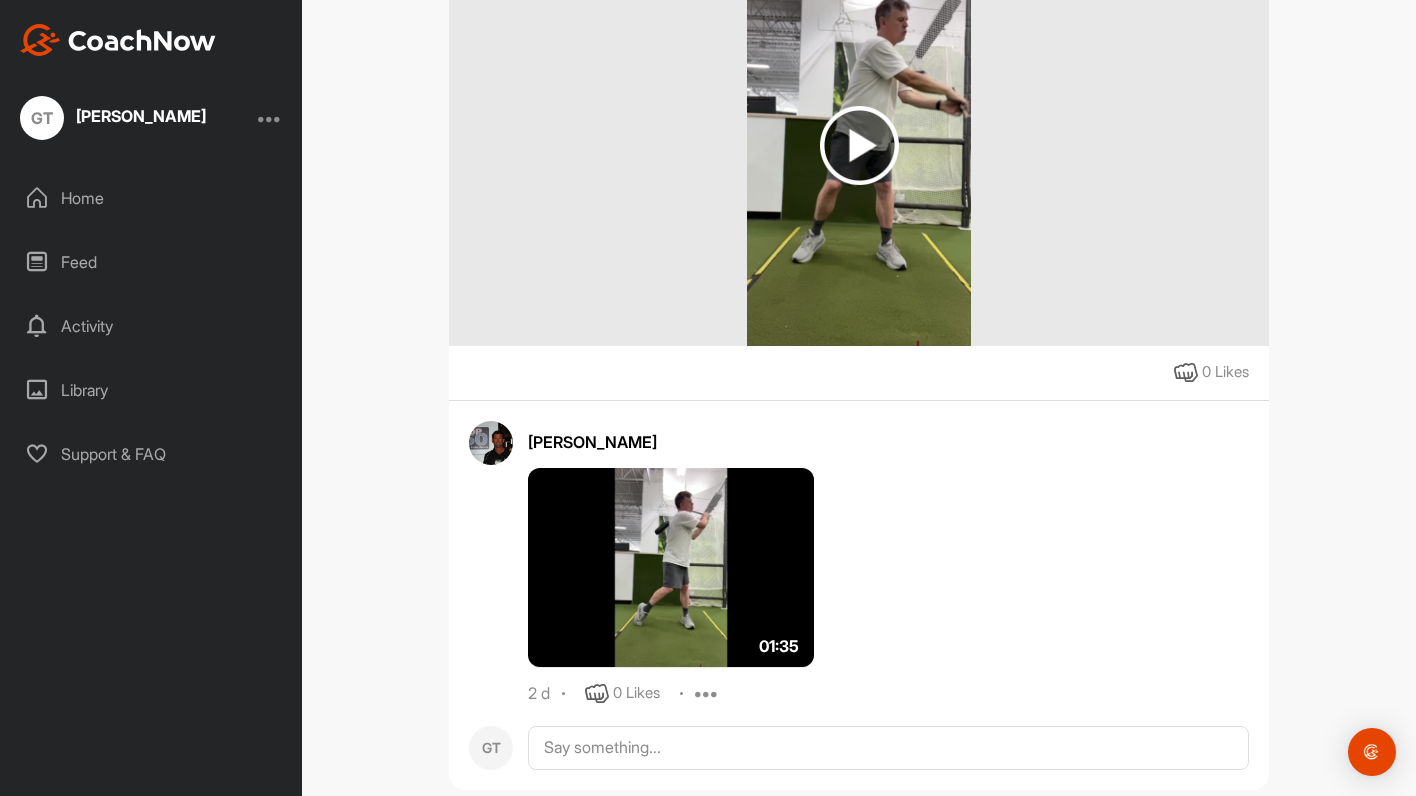 click on "01:35" at bounding box center (752, 568) 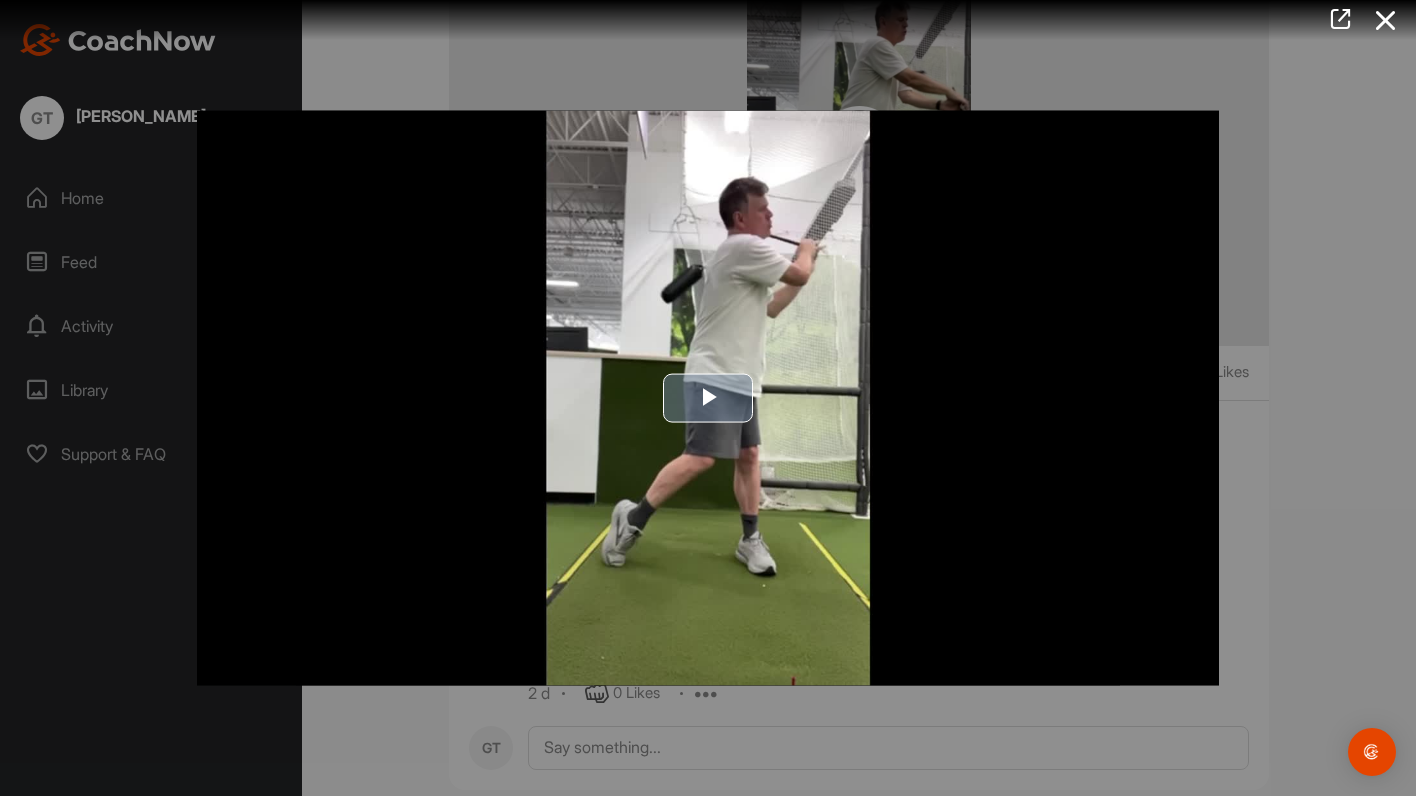 click at bounding box center [708, 398] 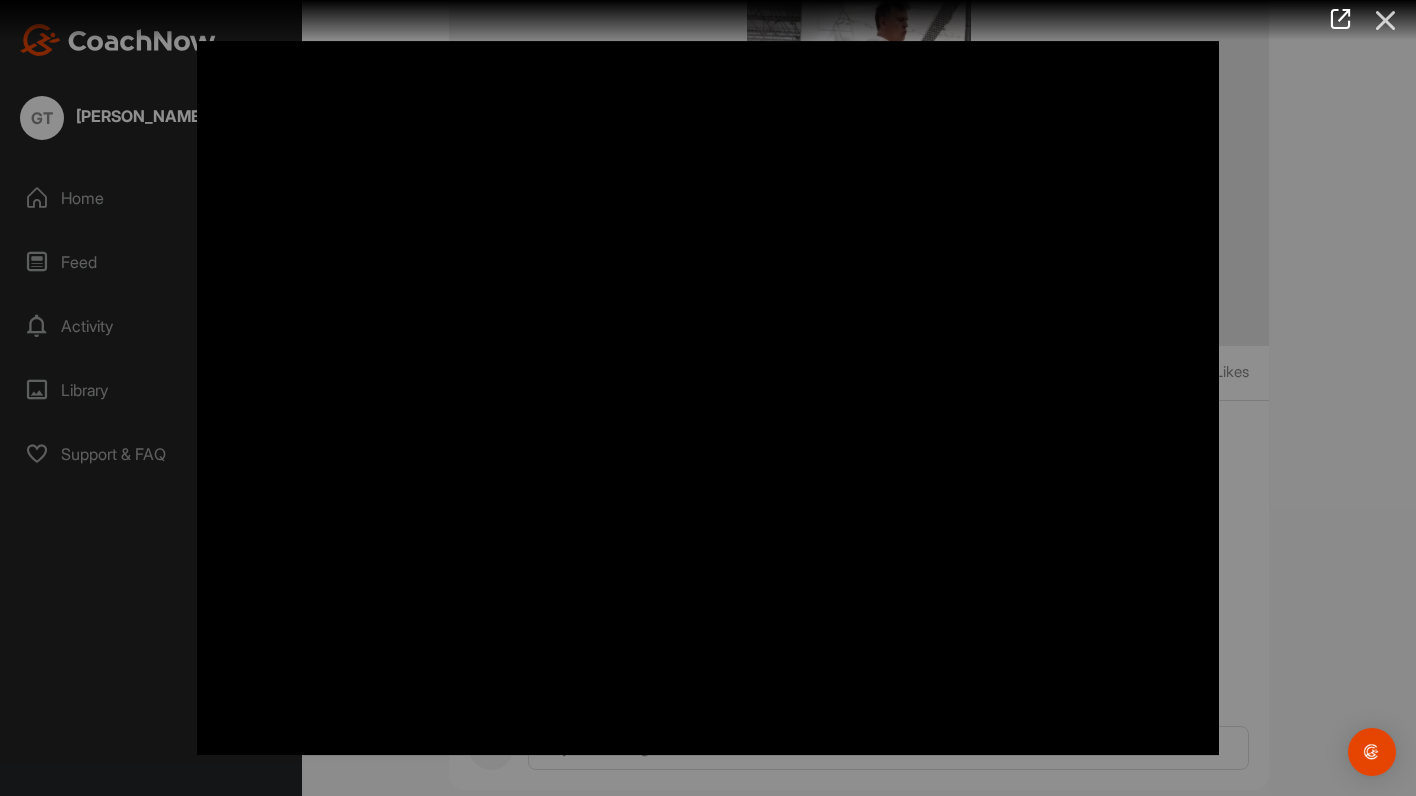 click at bounding box center (1386, 20) 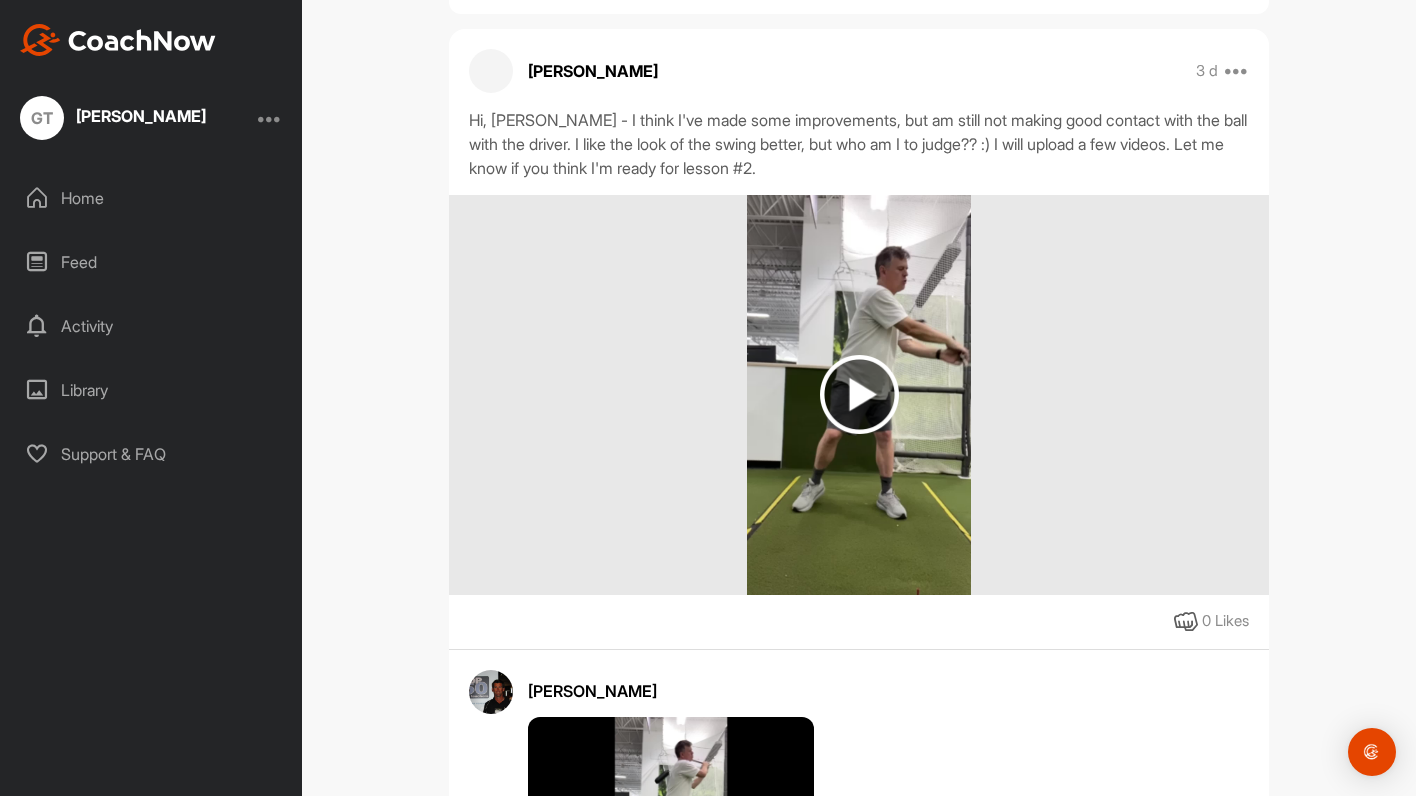 scroll, scrollTop: 0, scrollLeft: 0, axis: both 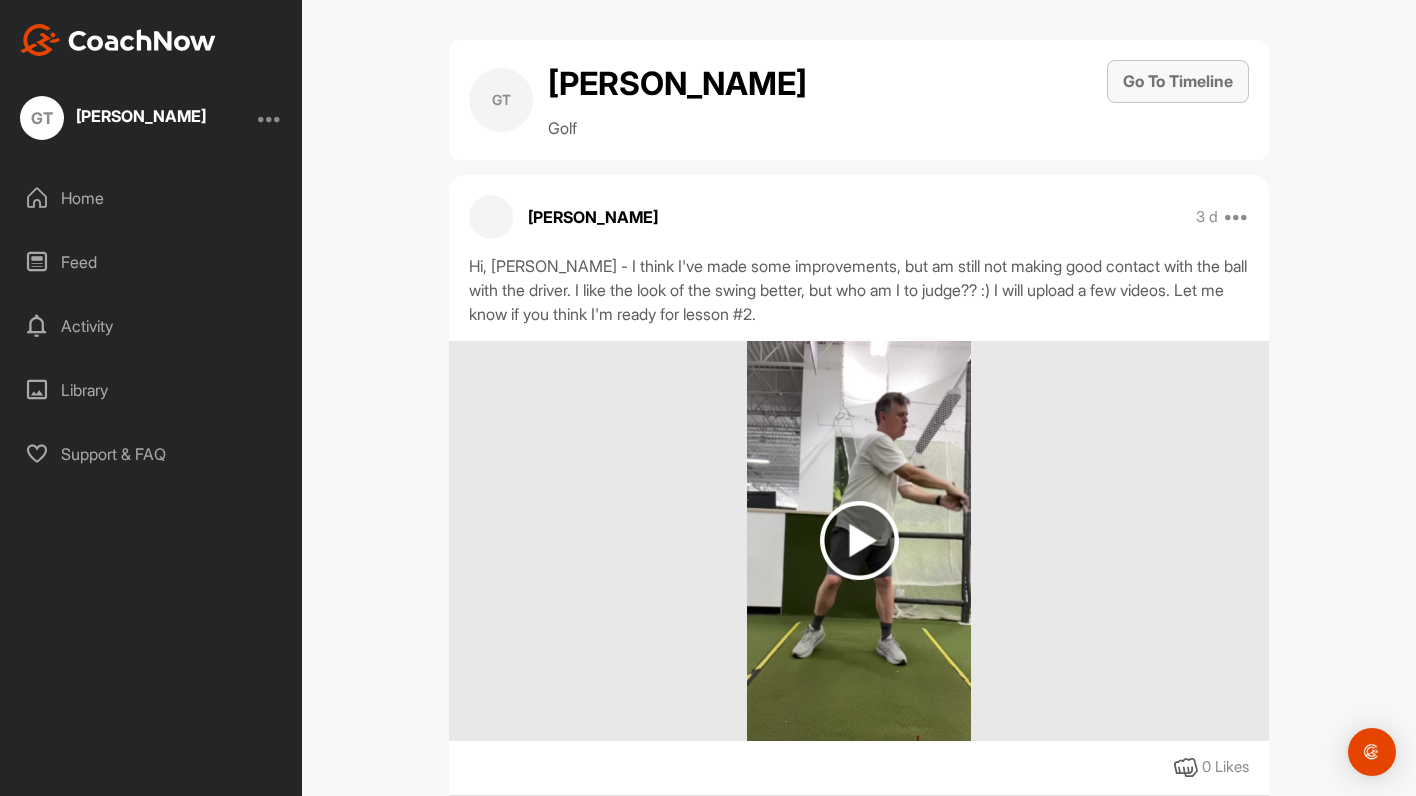 click on "Go To Timeline" at bounding box center (1178, 81) 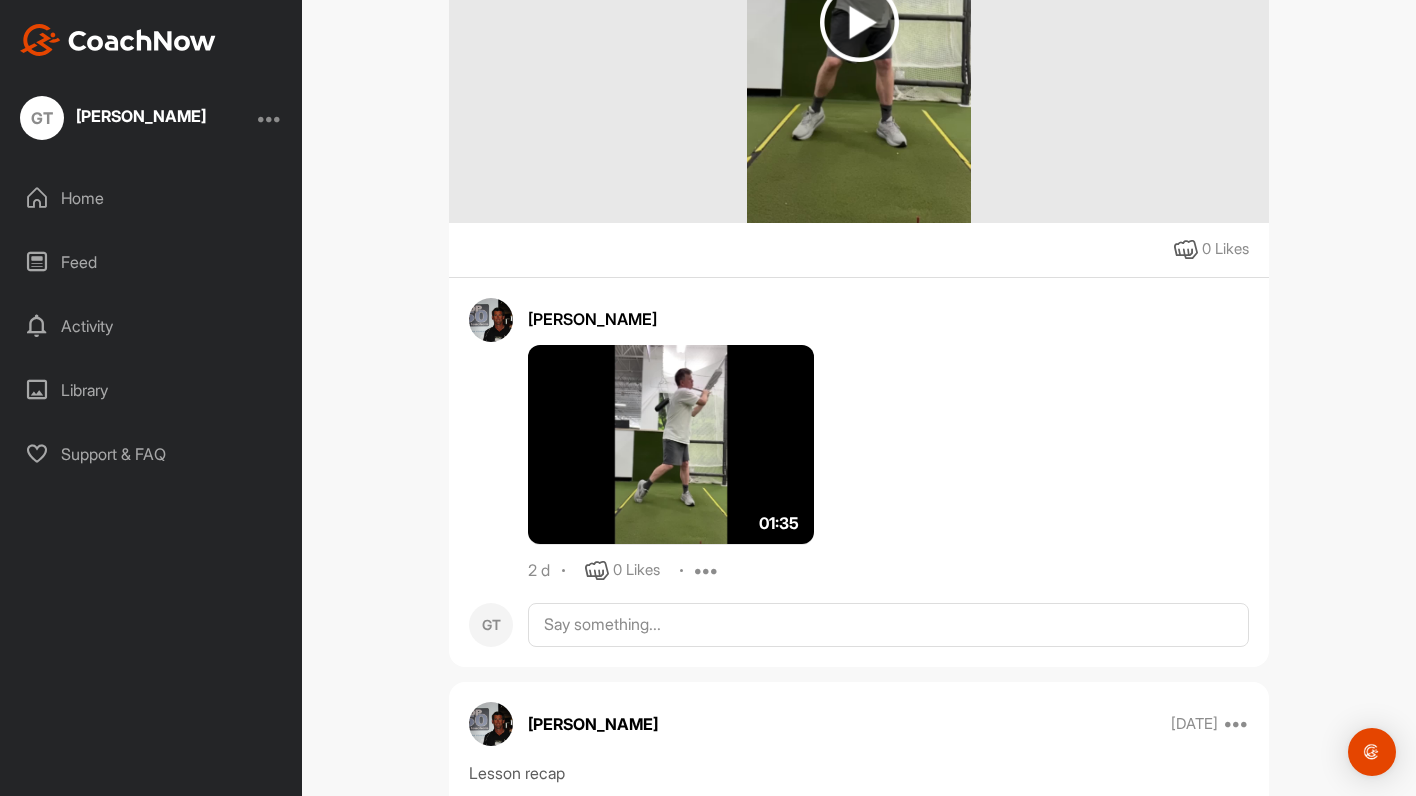 scroll, scrollTop: 2655, scrollLeft: 0, axis: vertical 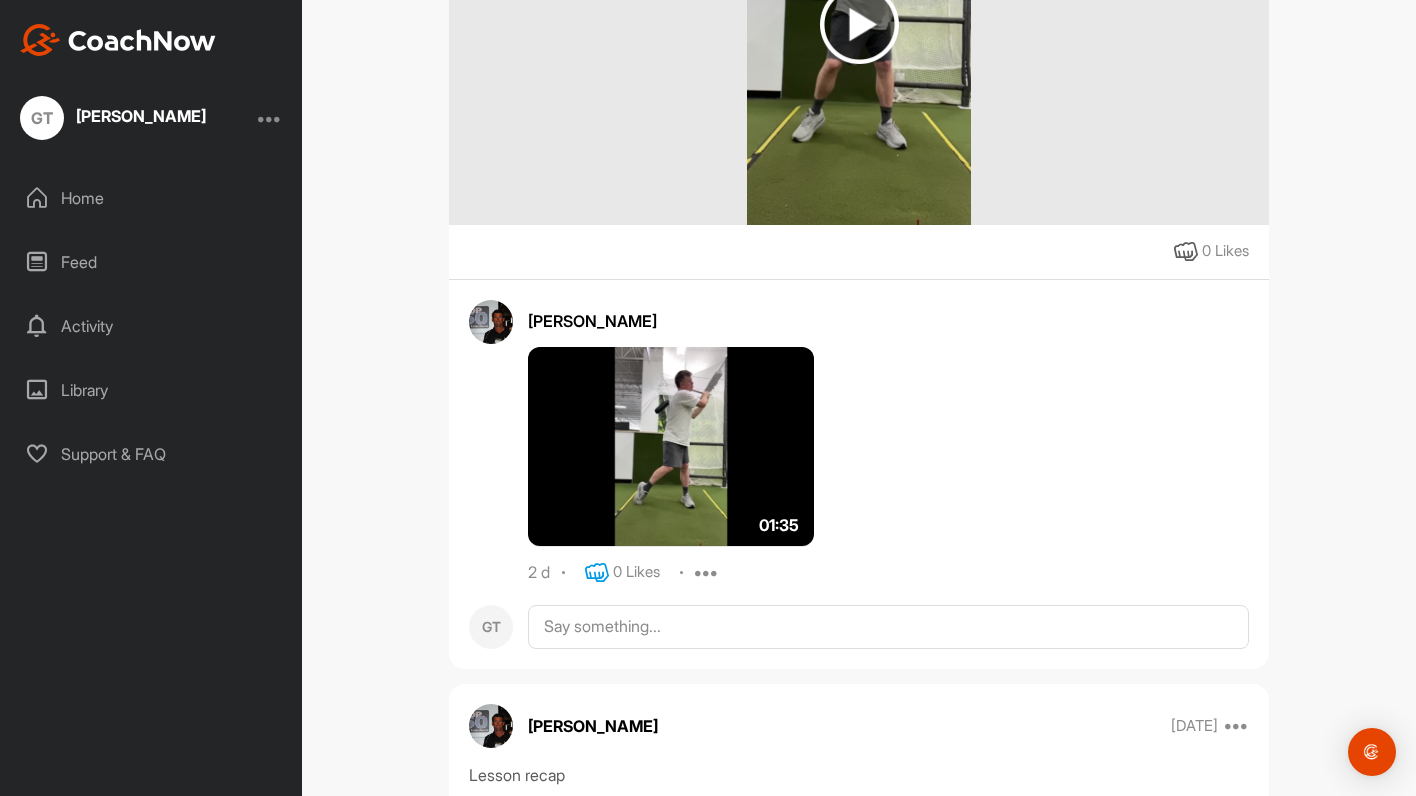 click at bounding box center [597, 573] 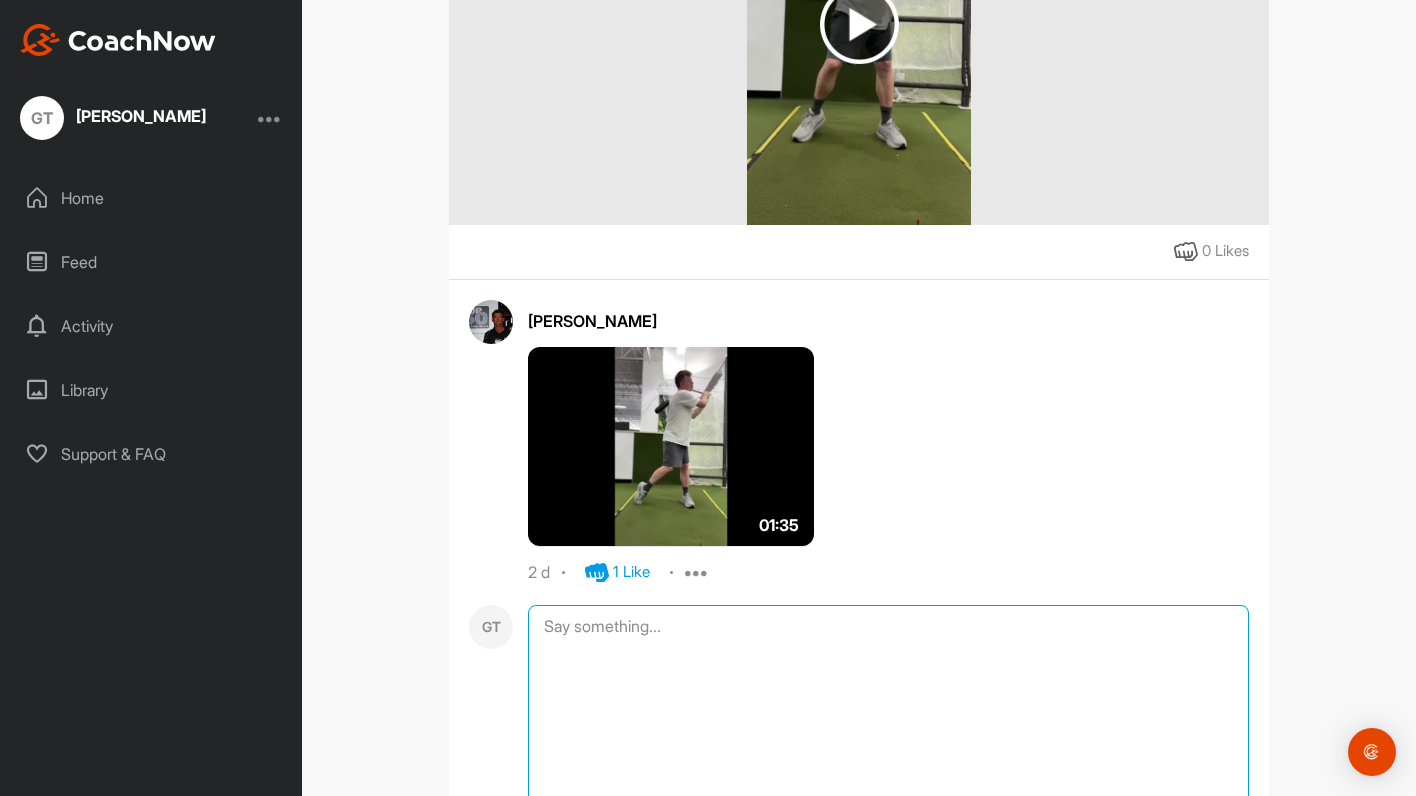 click at bounding box center [888, 705] 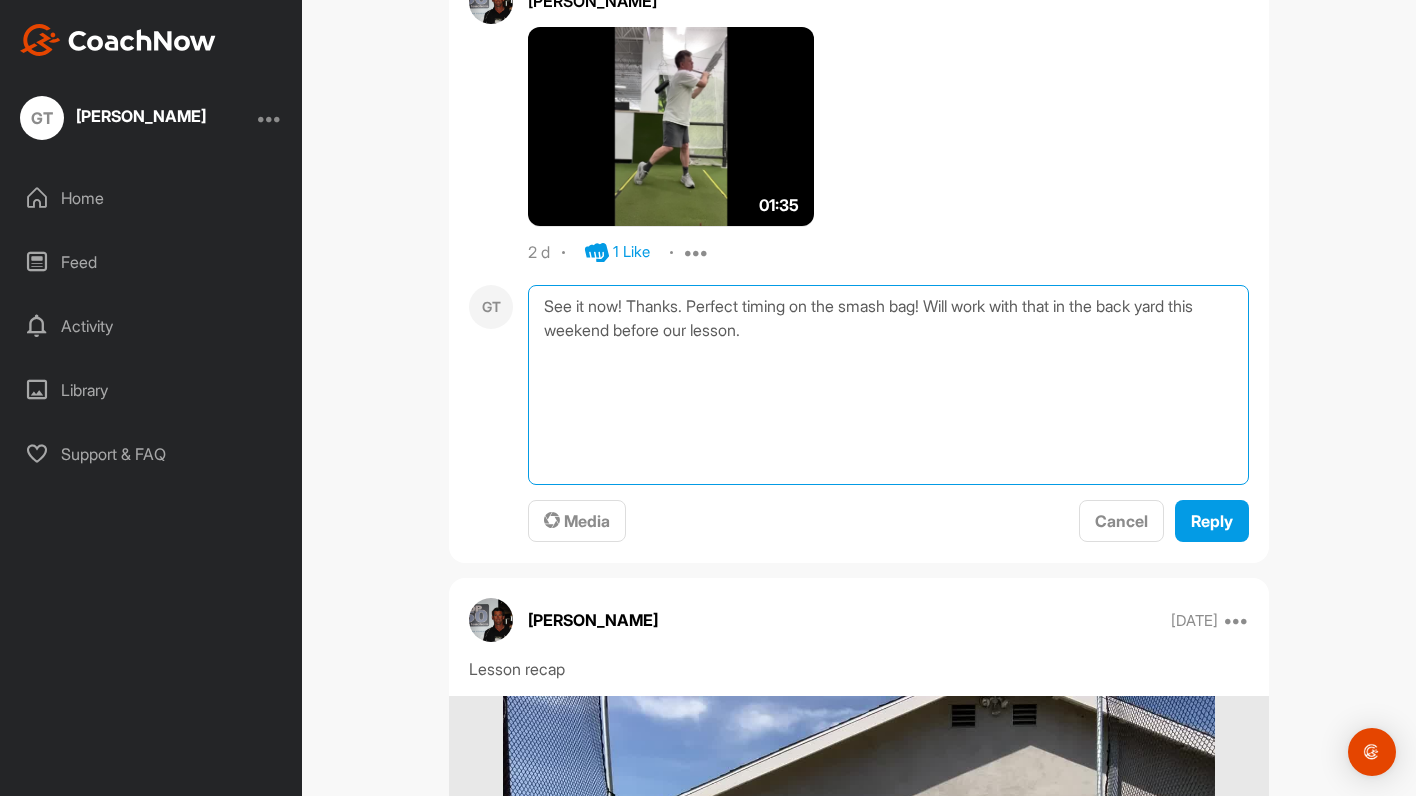 scroll, scrollTop: 3016, scrollLeft: 0, axis: vertical 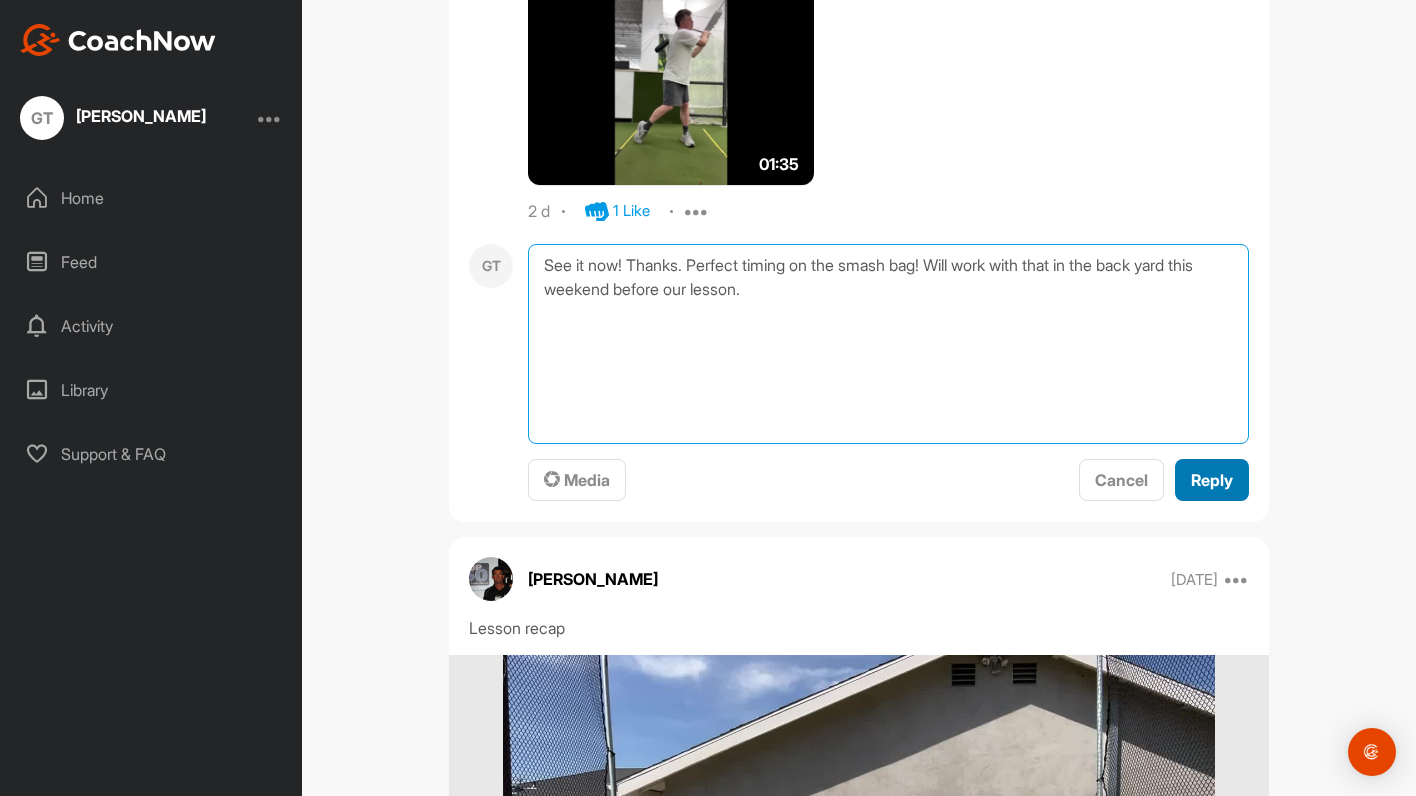 type on "See it now! Thanks. Perfect timing on the smash bag! Will work with that in the back yard this weekend before our lesson." 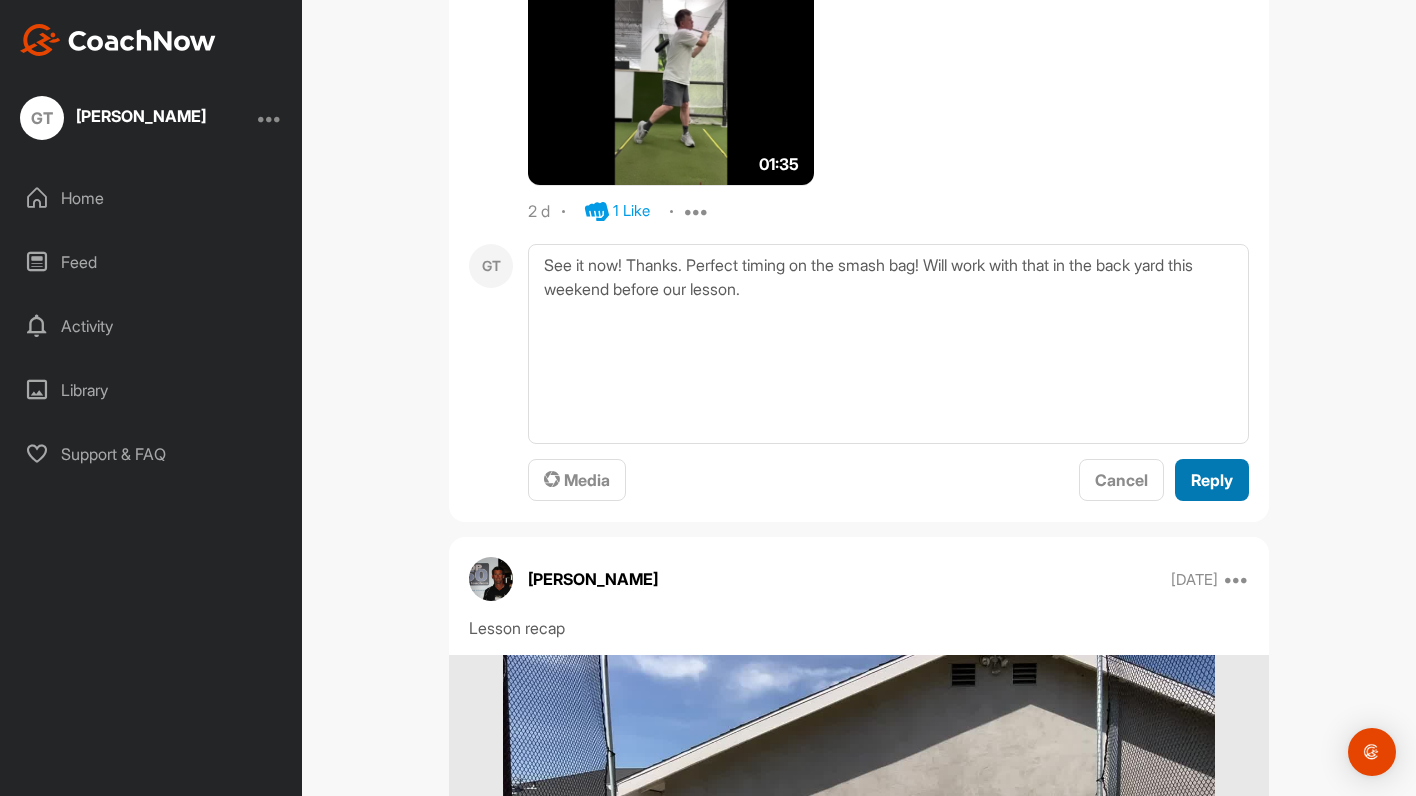 click on "Reply" at bounding box center [1212, 480] 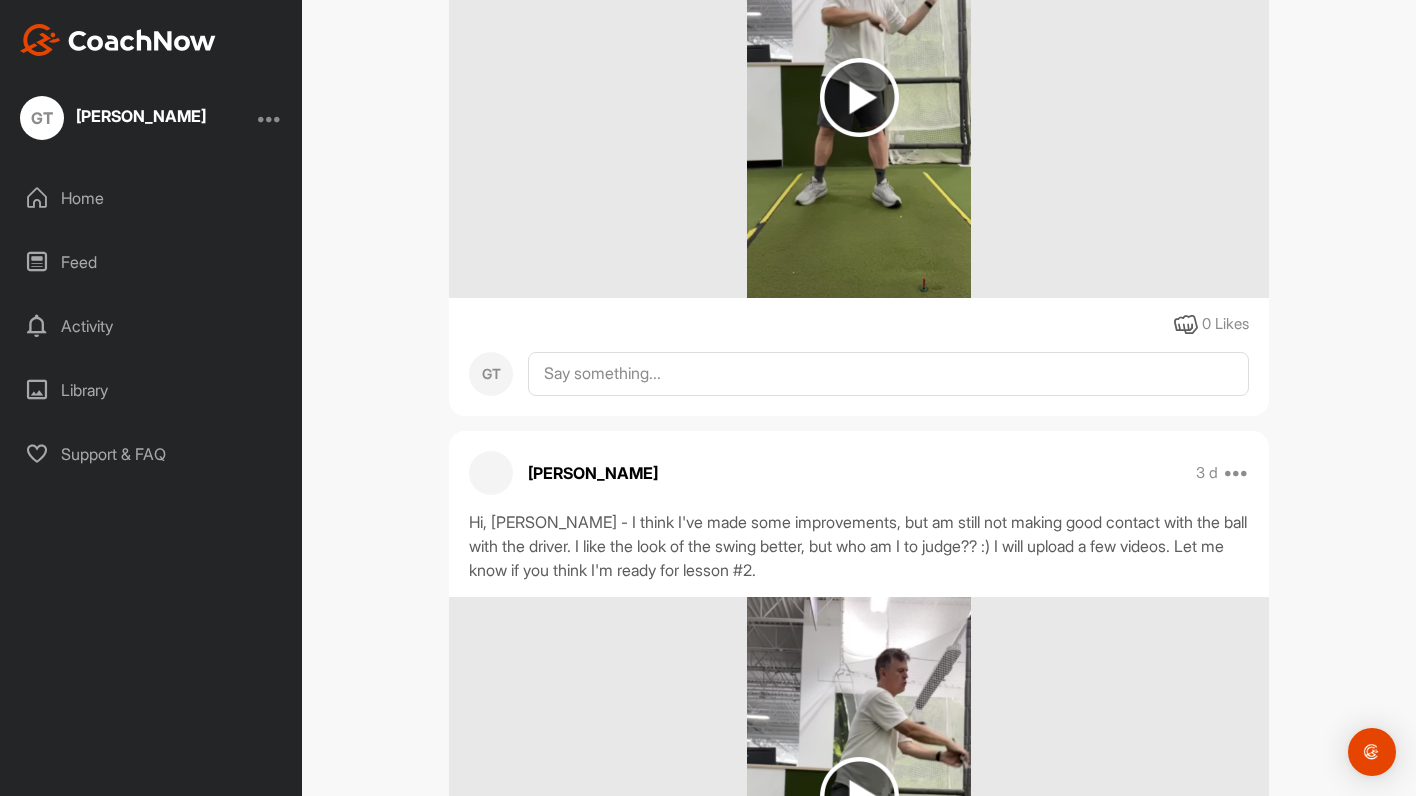 scroll, scrollTop: 2048, scrollLeft: 0, axis: vertical 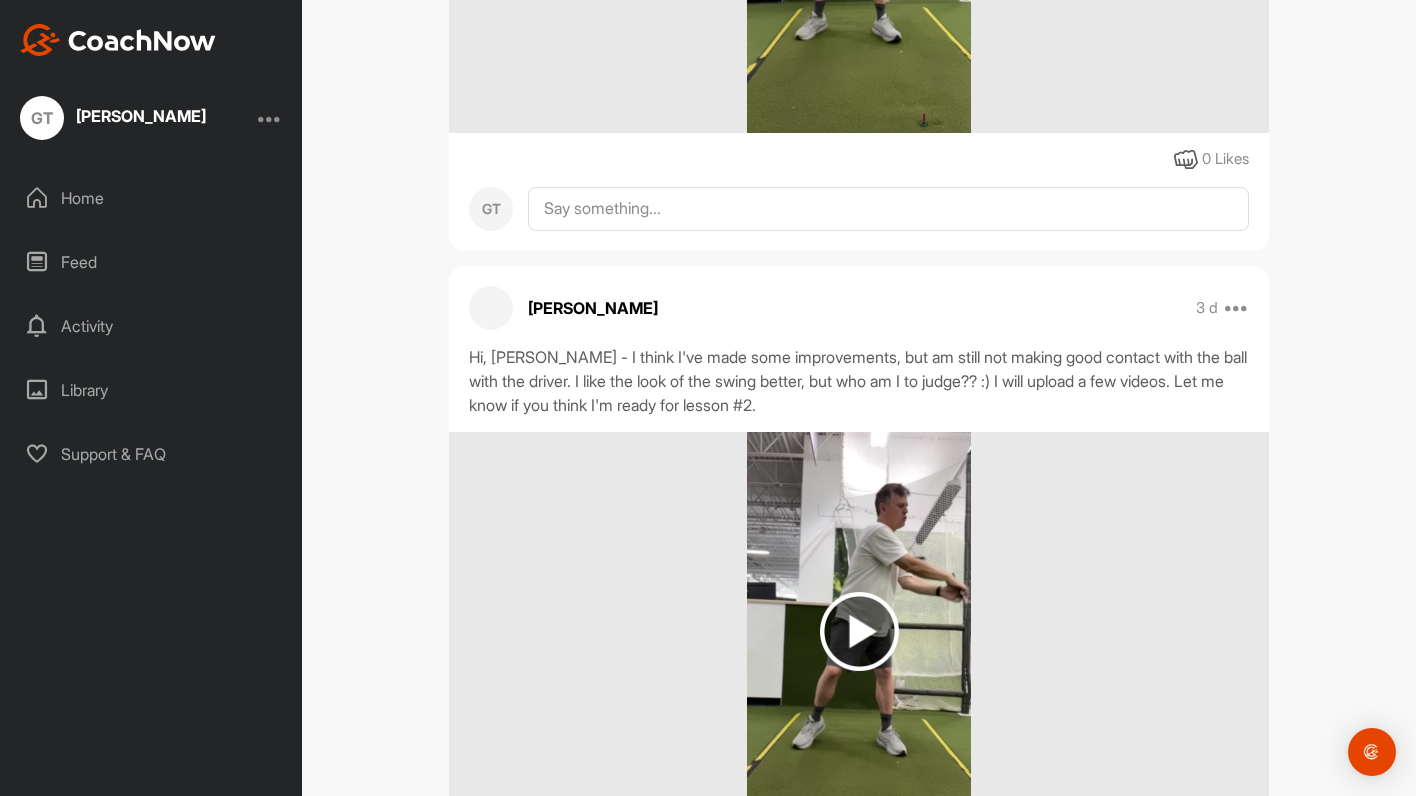 click on "Home" at bounding box center (152, 198) 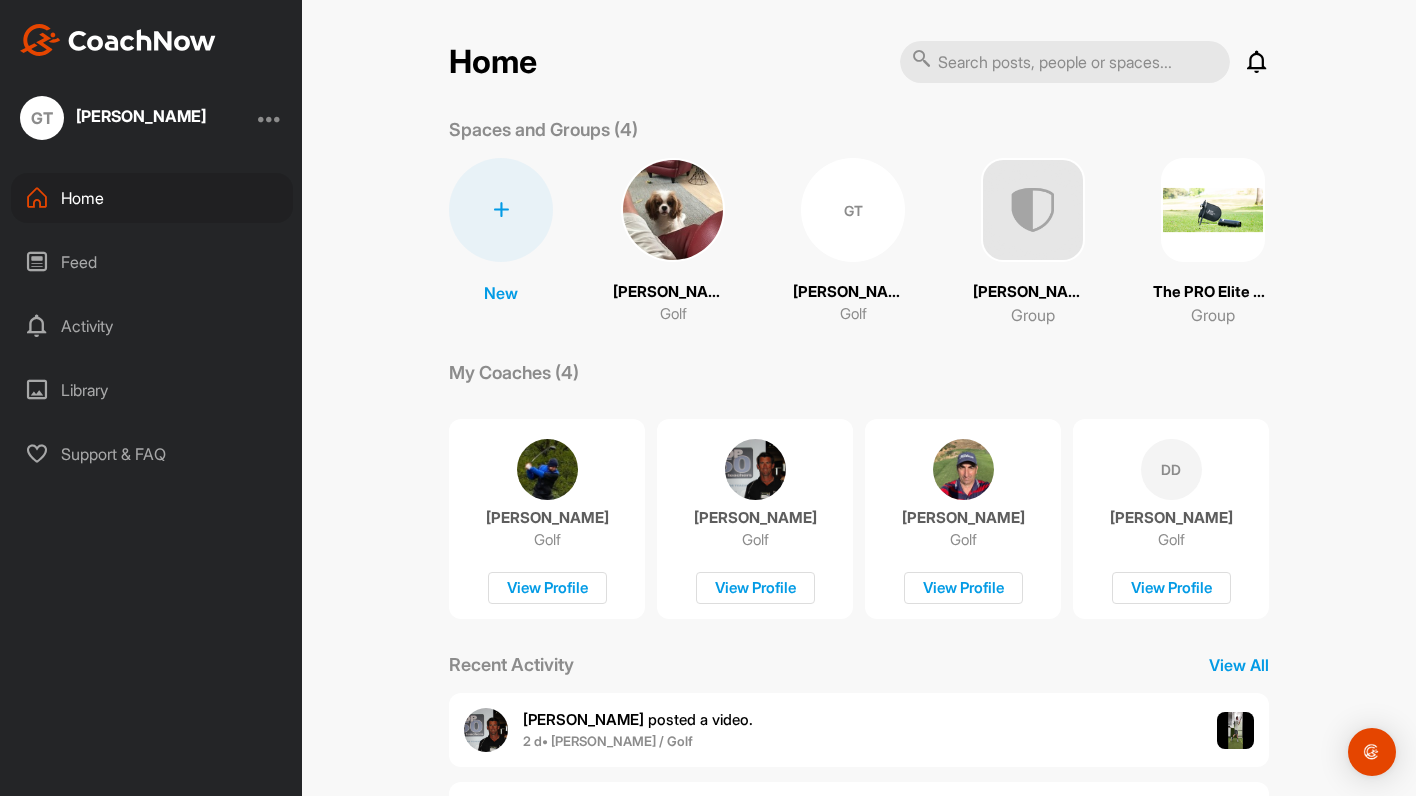scroll, scrollTop: 1, scrollLeft: 0, axis: vertical 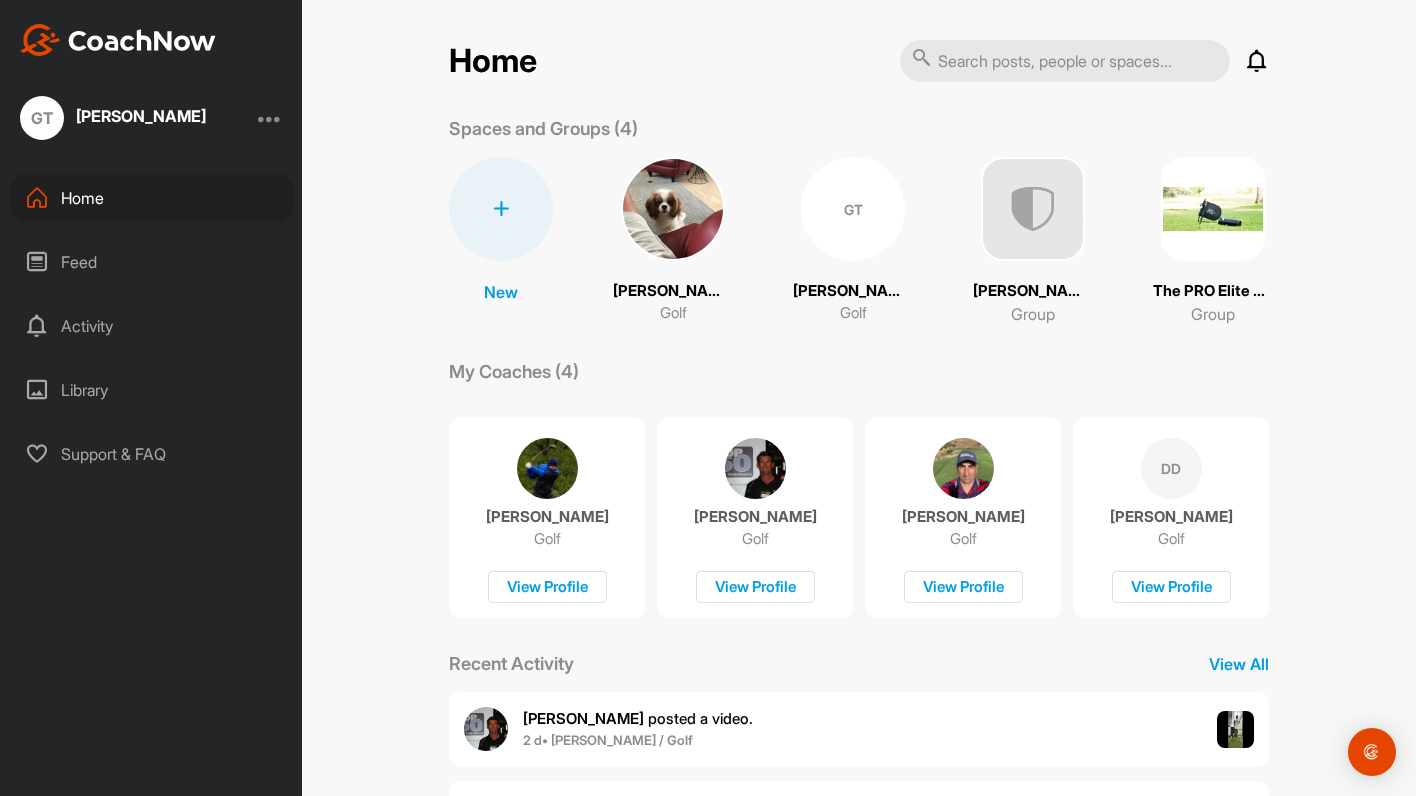 click at bounding box center (1257, 61) 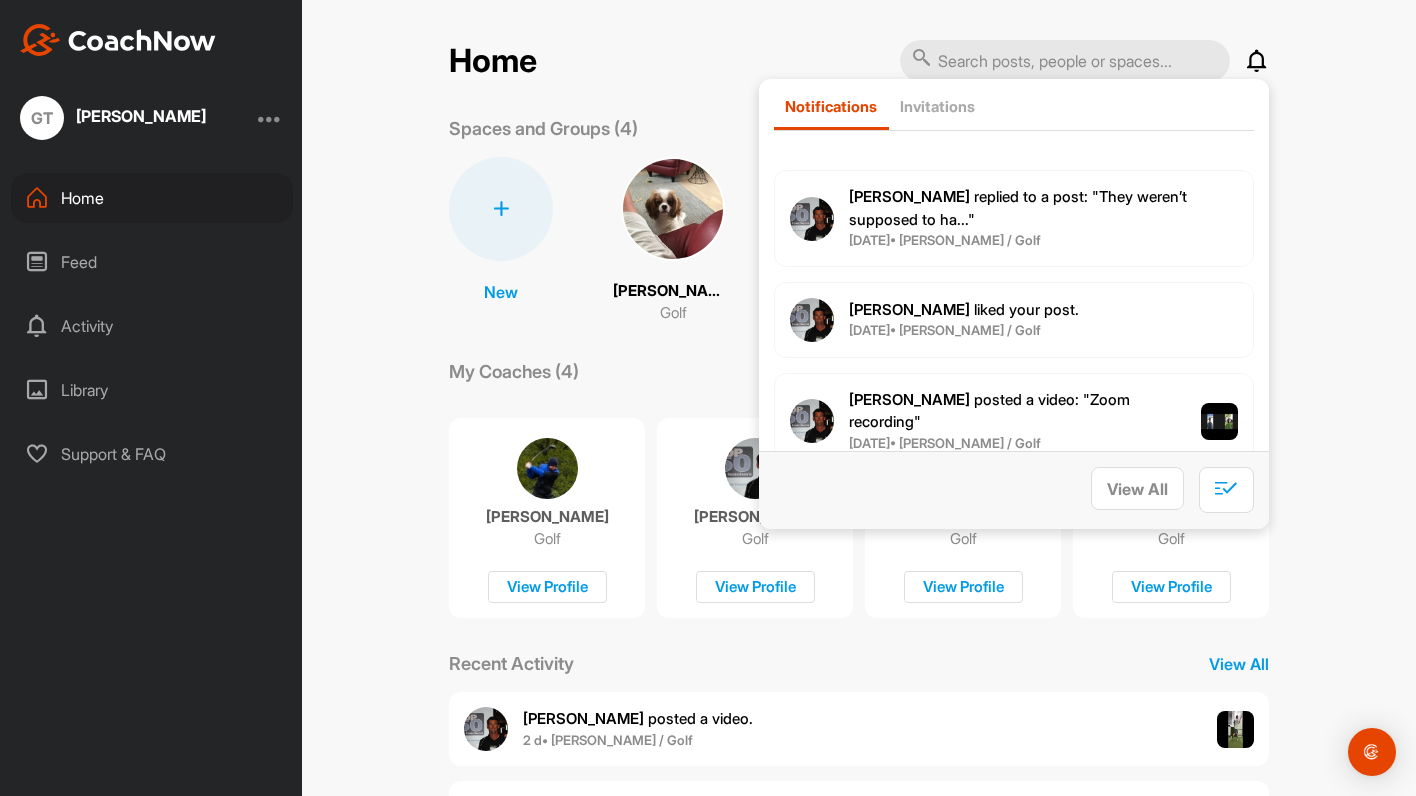 scroll, scrollTop: 0, scrollLeft: 0, axis: both 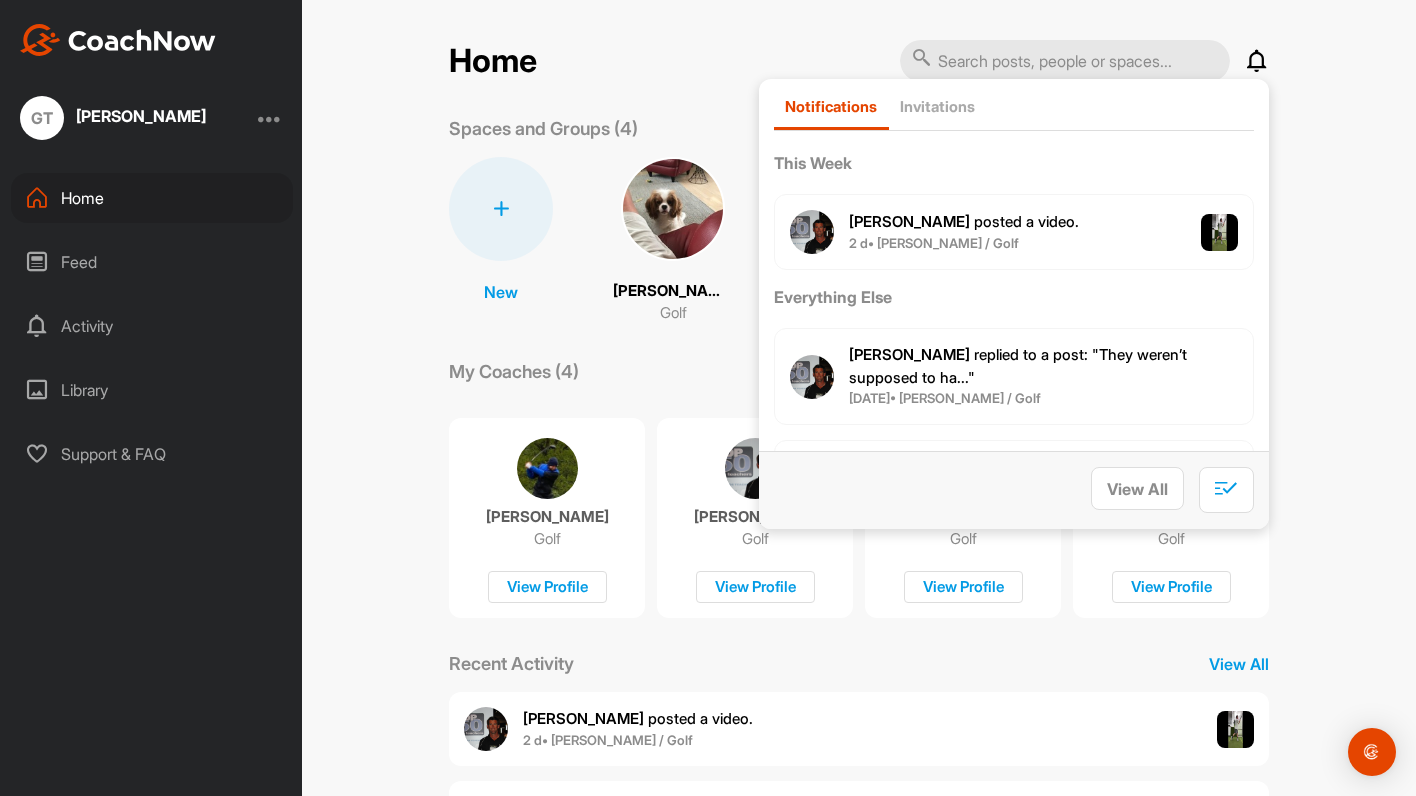 click on "Notifications Invitations This Week [PERSON_NAME]   posted a video . 2 d  • [PERSON_NAME] / Golf Everything Else [PERSON_NAME]   replied to a post : "They weren’t supposed to ha..." [DATE]  • [PERSON_NAME] / Golf [PERSON_NAME]   liked your post . [DATE]  • [PERSON_NAME] / Golf [PERSON_NAME]   posted a video : " Zoom recording  " [DATE]  • [PERSON_NAME] / Golf [PERSON_NAME]   posted a video . [DATE]  • [PERSON_NAME] / Golf [PERSON_NAME]   posted a video . [DATE]  • [PERSON_NAME] / Golf [PERSON_NAME]   posted a video . [DATE]  • [PERSON_NAME] / Golf [PERSON_NAME]   posted a video . [DATE]  • [PERSON_NAME] / Golf [PERSON_NAME]   posted a video . [DATE]  • [PERSON_NAME] / Golf [PERSON_NAME]   posted a video : " Lesson recap " [DATE]  • [PERSON_NAME] / Golf [PERSON_NAME] created an CoachNow Golf Space for you. [DATE]  • [PERSON_NAME] / Golf [PERSON_NAME]   replied to a post : "Sounds great [PERSON_NAME]! " [DATE]  • Dan's F. / Golf TP [PERSON_NAME]   replied to a post : "[PERSON_NAME], thanks for putting tog..." [DATE]  • Dan's F. / Golf [PERSON_NAME]   replied to a post : "To answer the question is s..." [DATE]  • Dan's F. / Golf TH [PERSON_NAME]   [DATE]" at bounding box center (1014, 304) 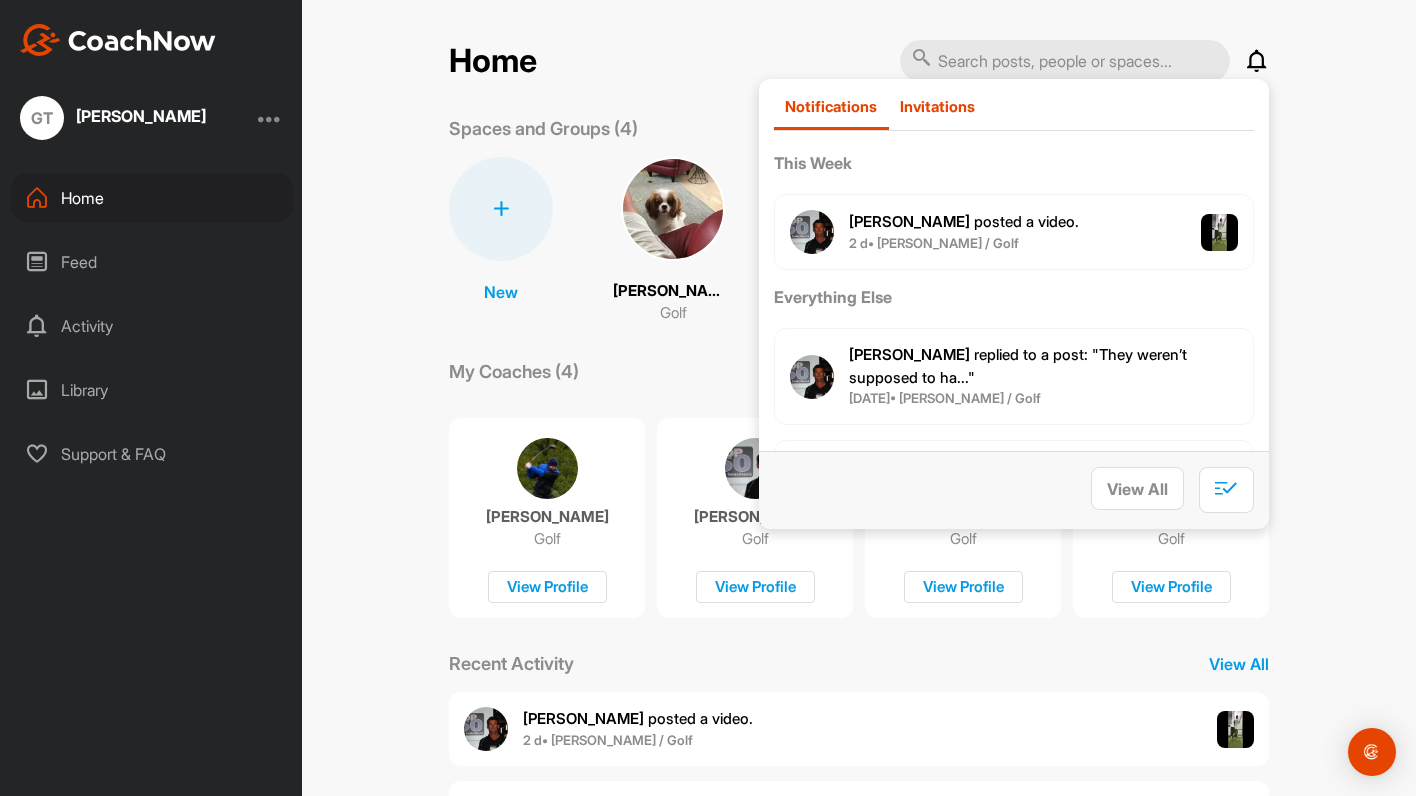 click on "Invitations" at bounding box center [937, 106] 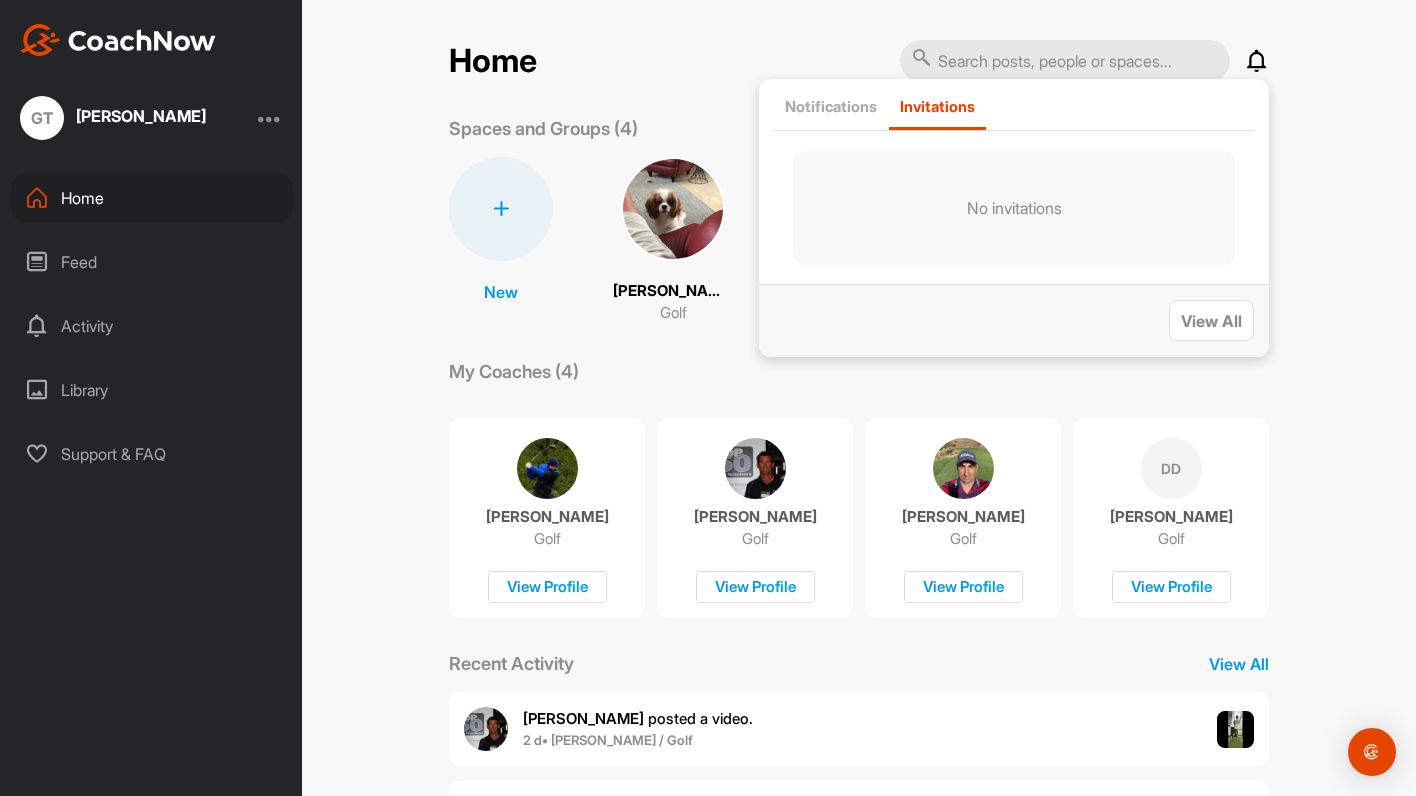 click on "Home" at bounding box center (152, 198) 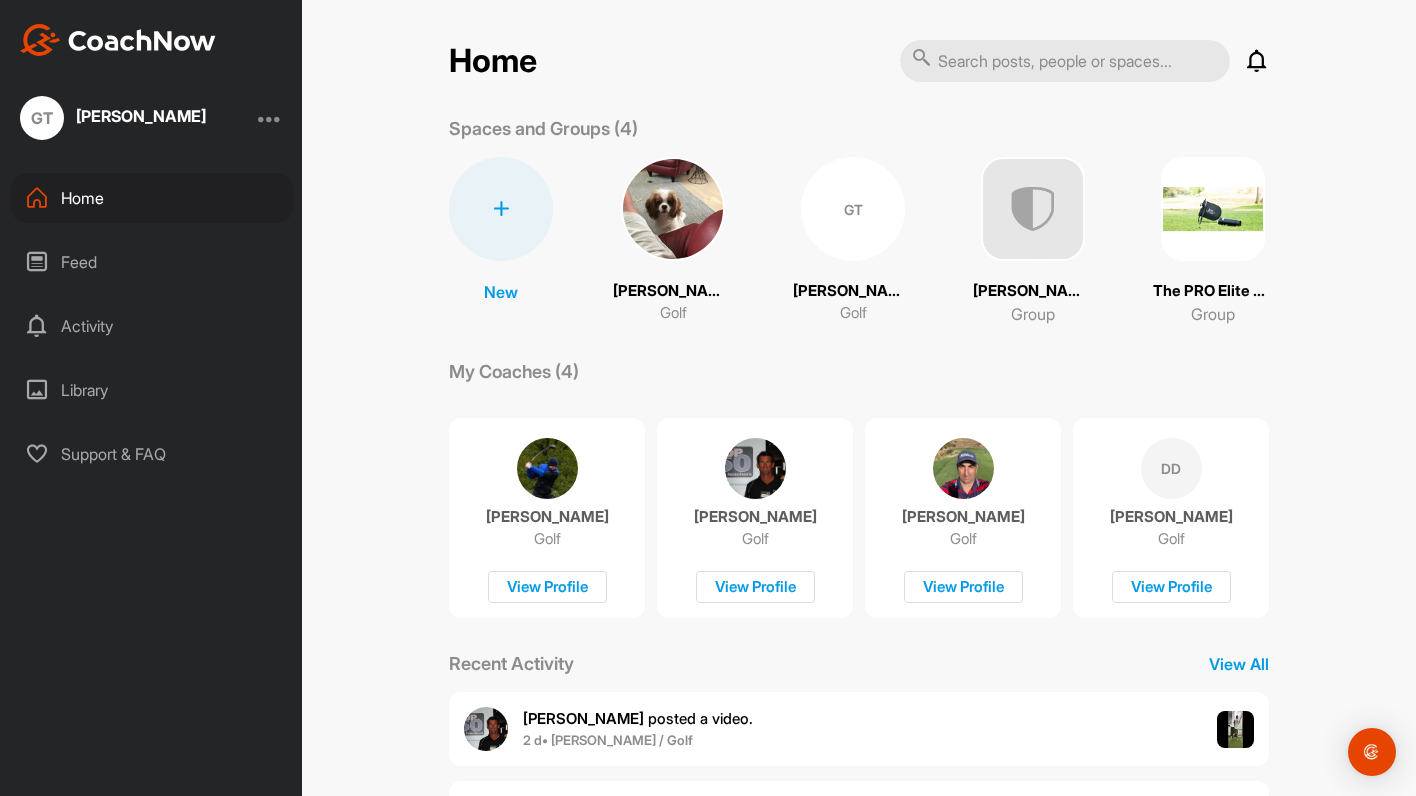 click on "Feed" at bounding box center (152, 262) 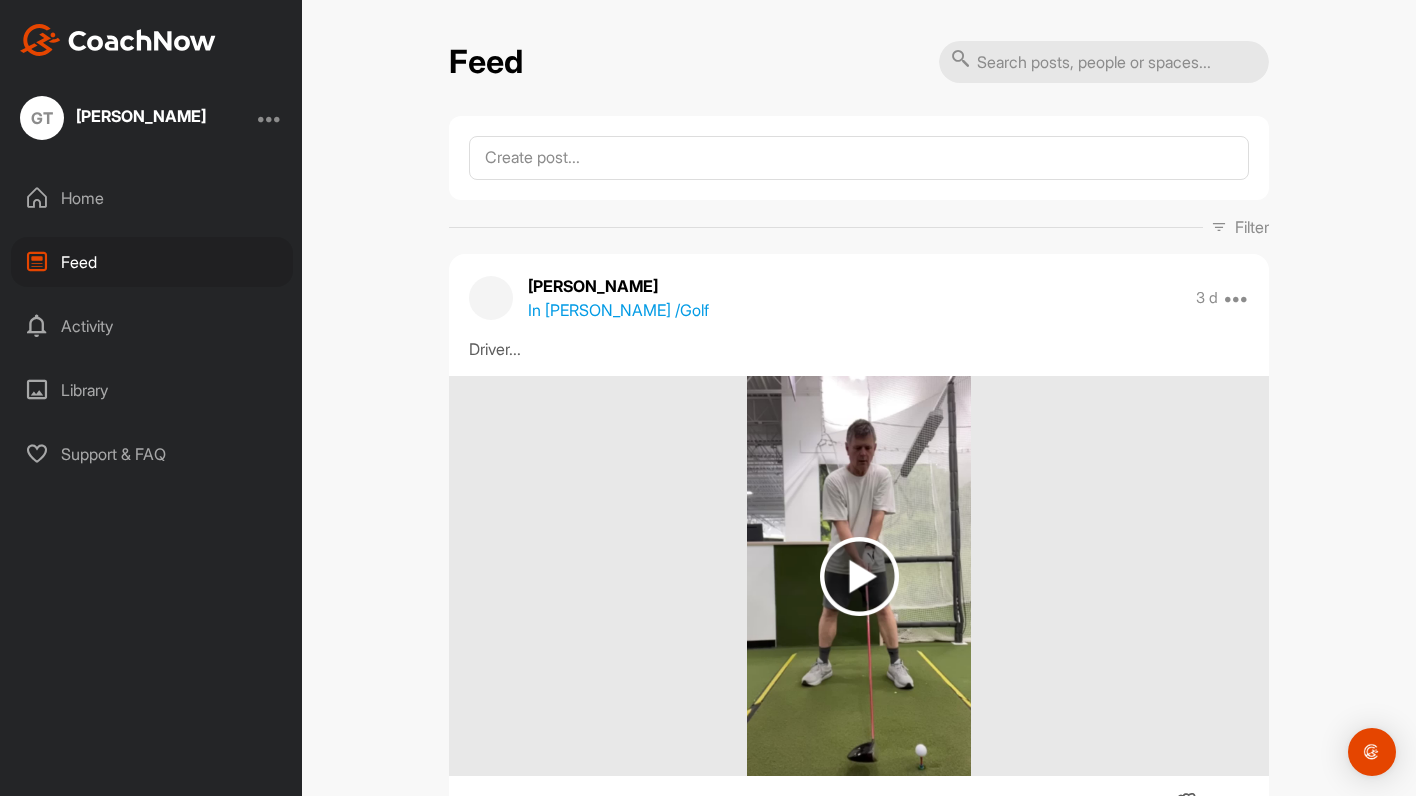 click on "Activity" at bounding box center (152, 326) 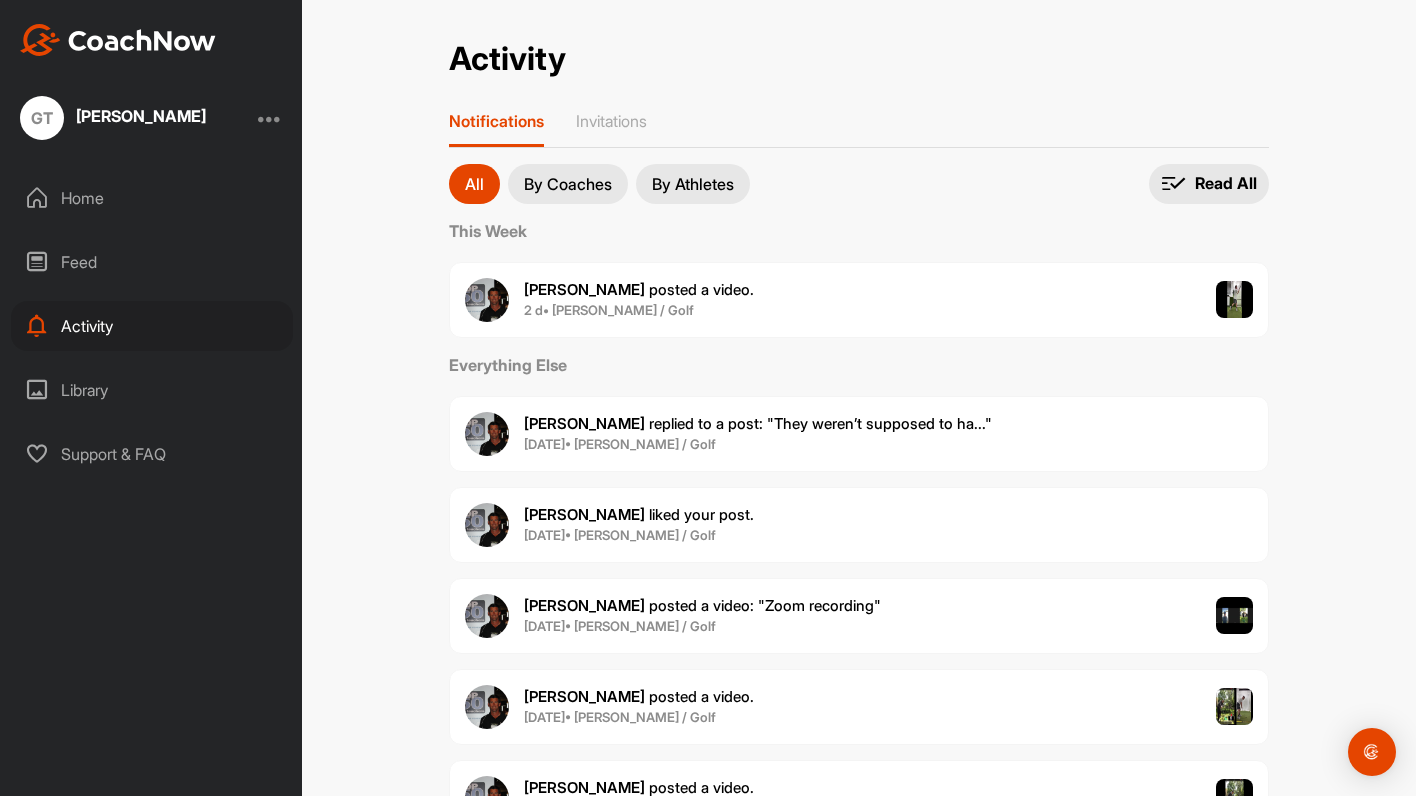 click on "Feed" at bounding box center [152, 262] 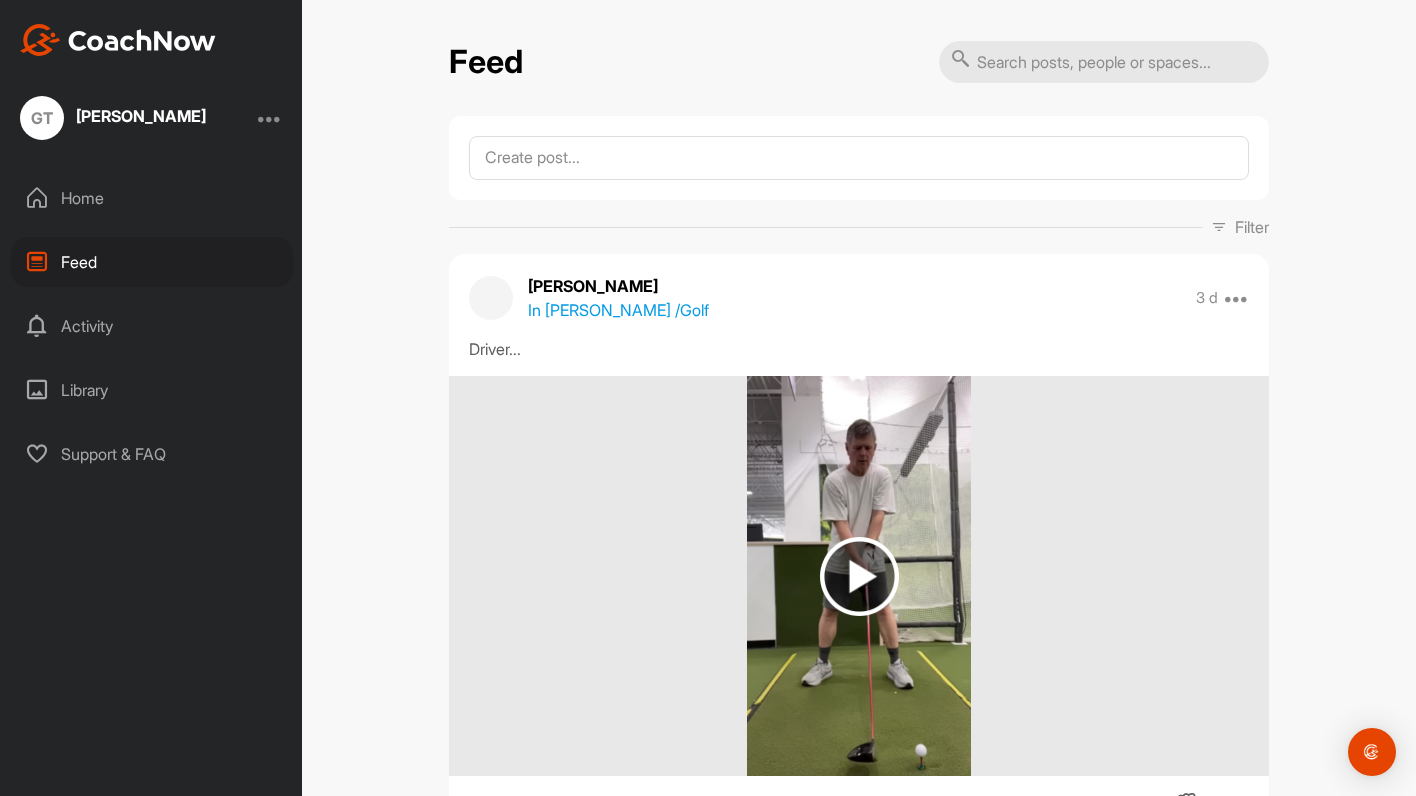 click on "Home" at bounding box center [152, 198] 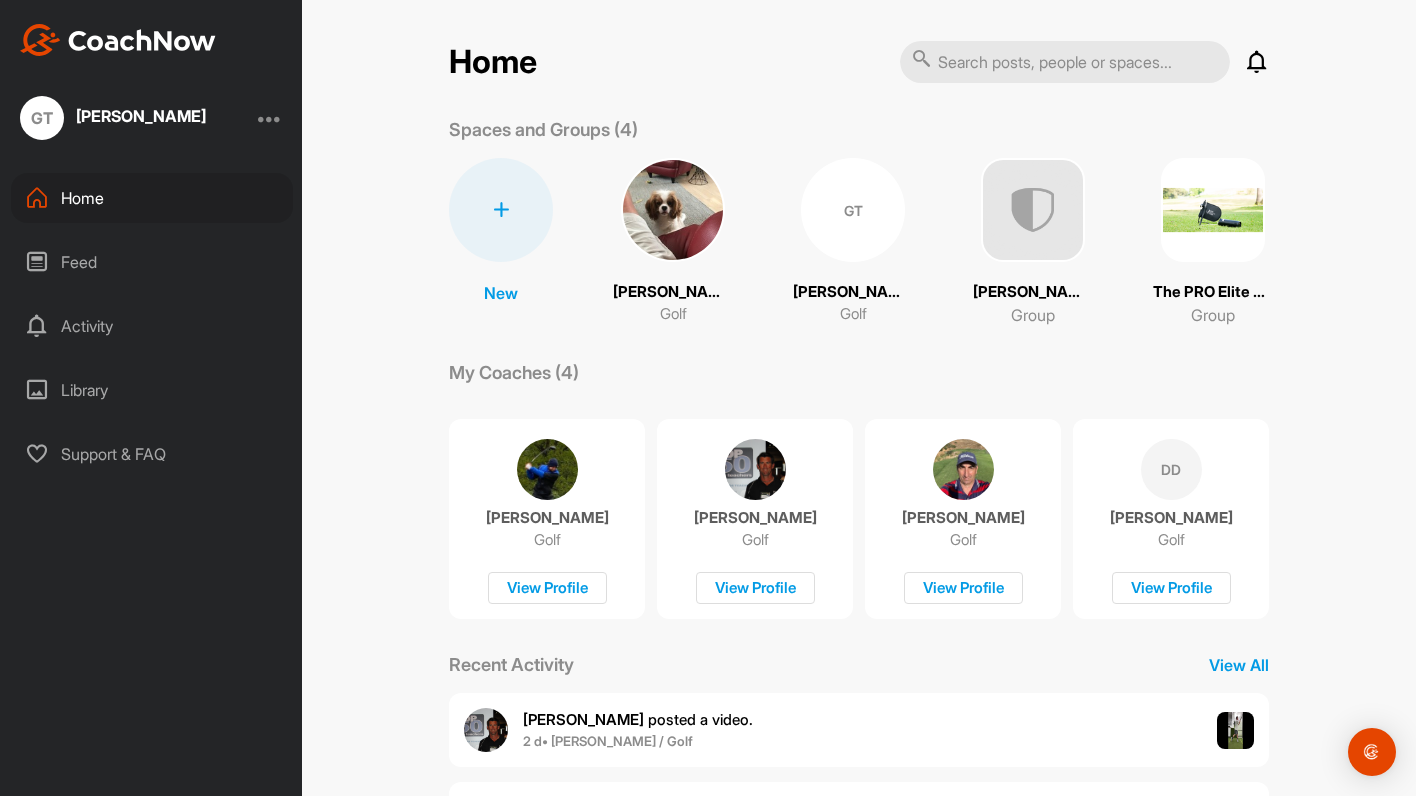 click at bounding box center [755, 469] 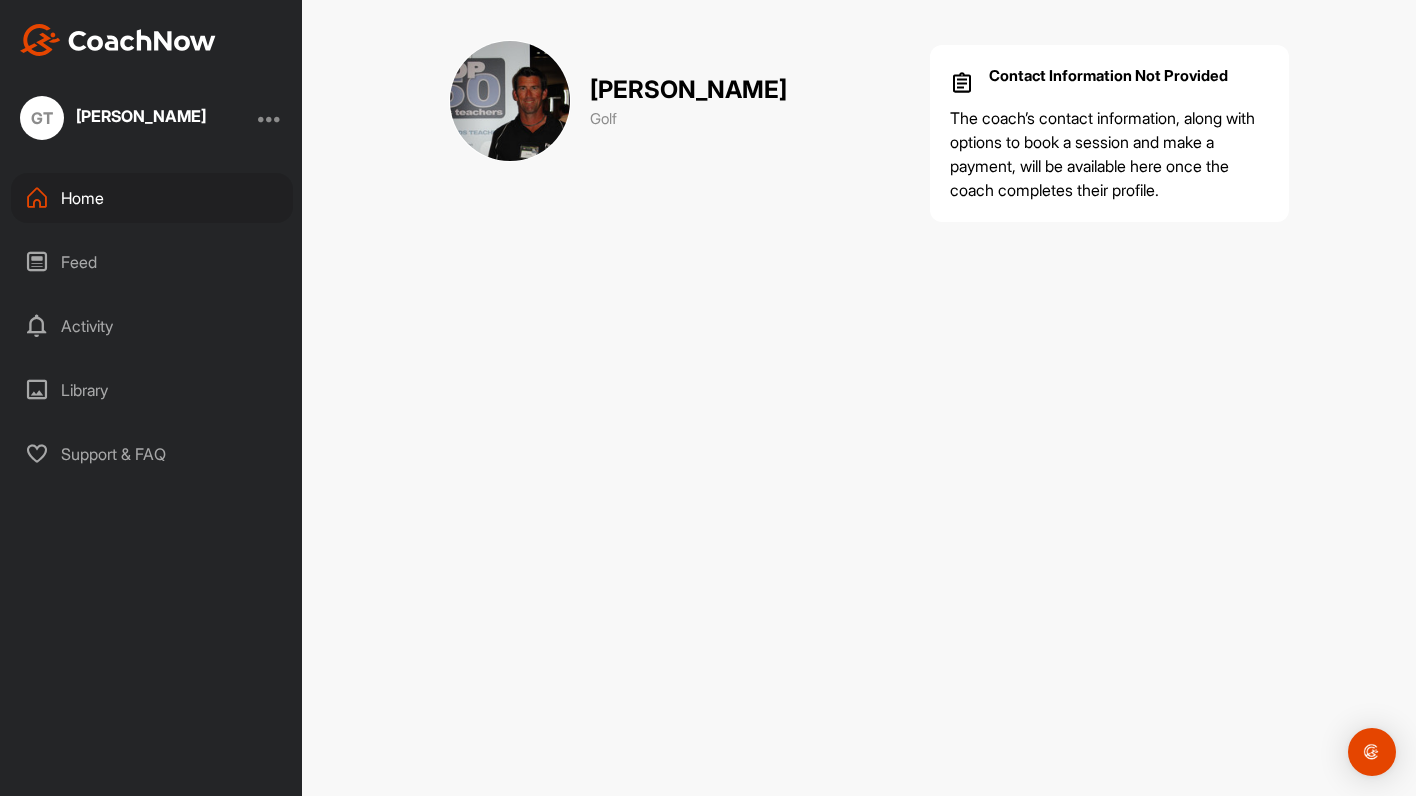 click at bounding box center [510, 101] 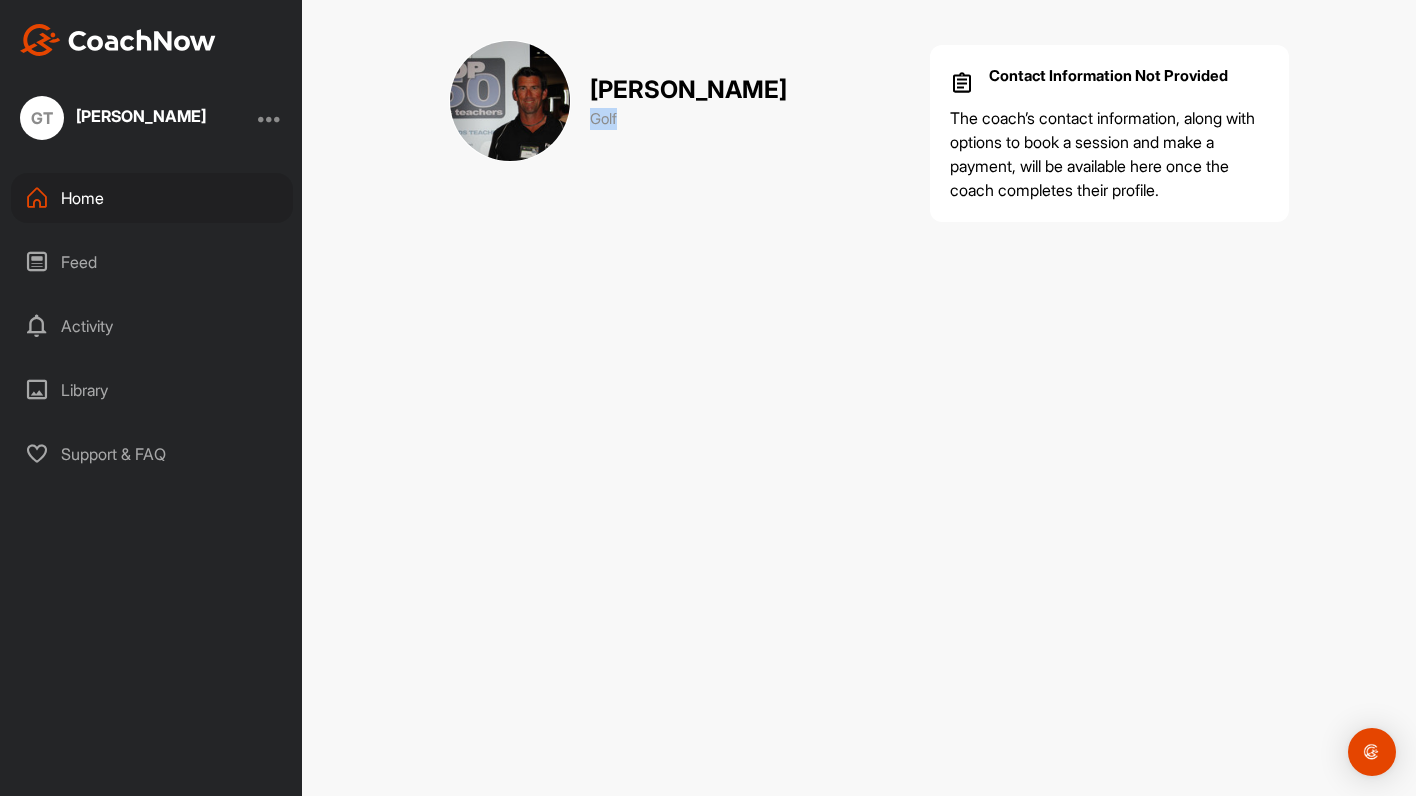 click on "Golf" at bounding box center [688, 119] 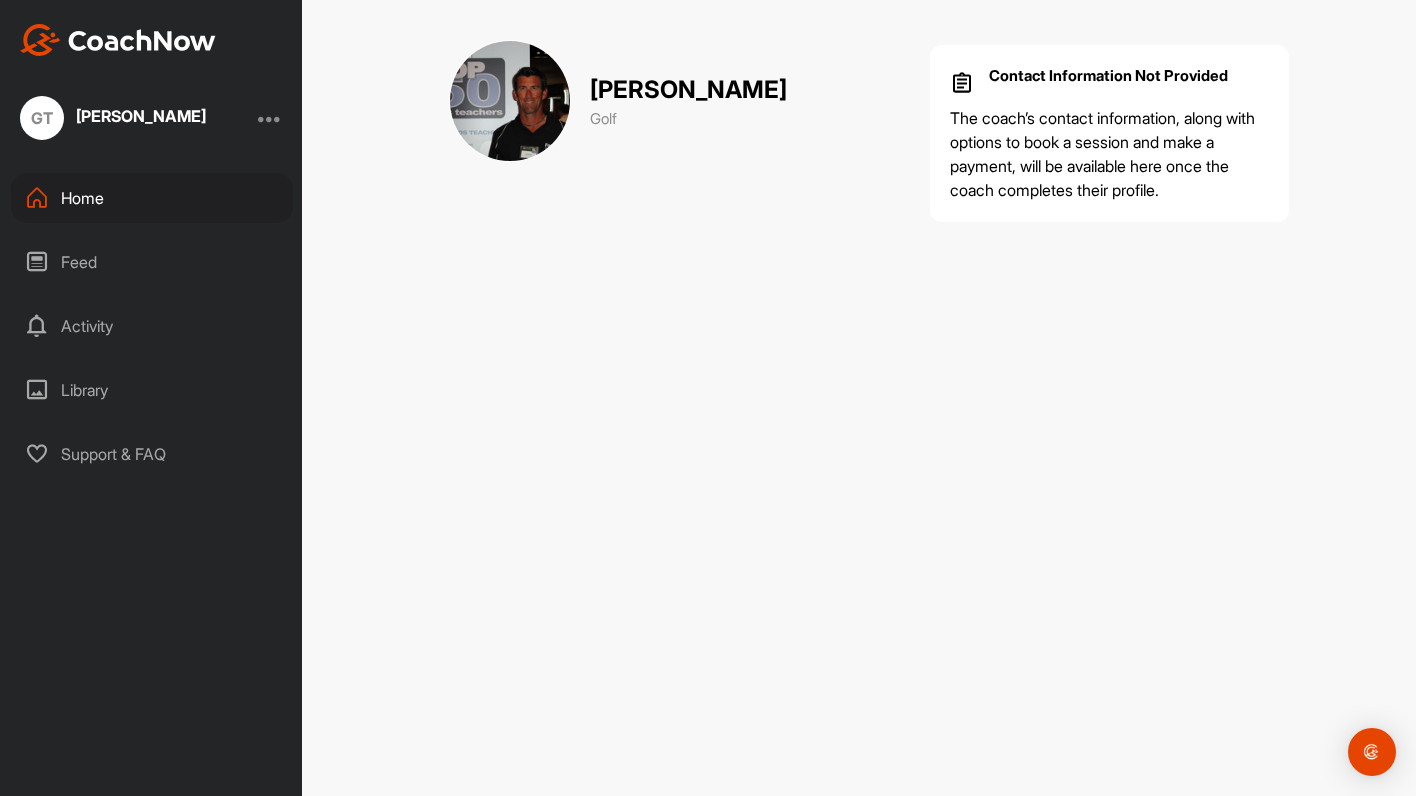 click on "[PERSON_NAME]" at bounding box center (688, 90) 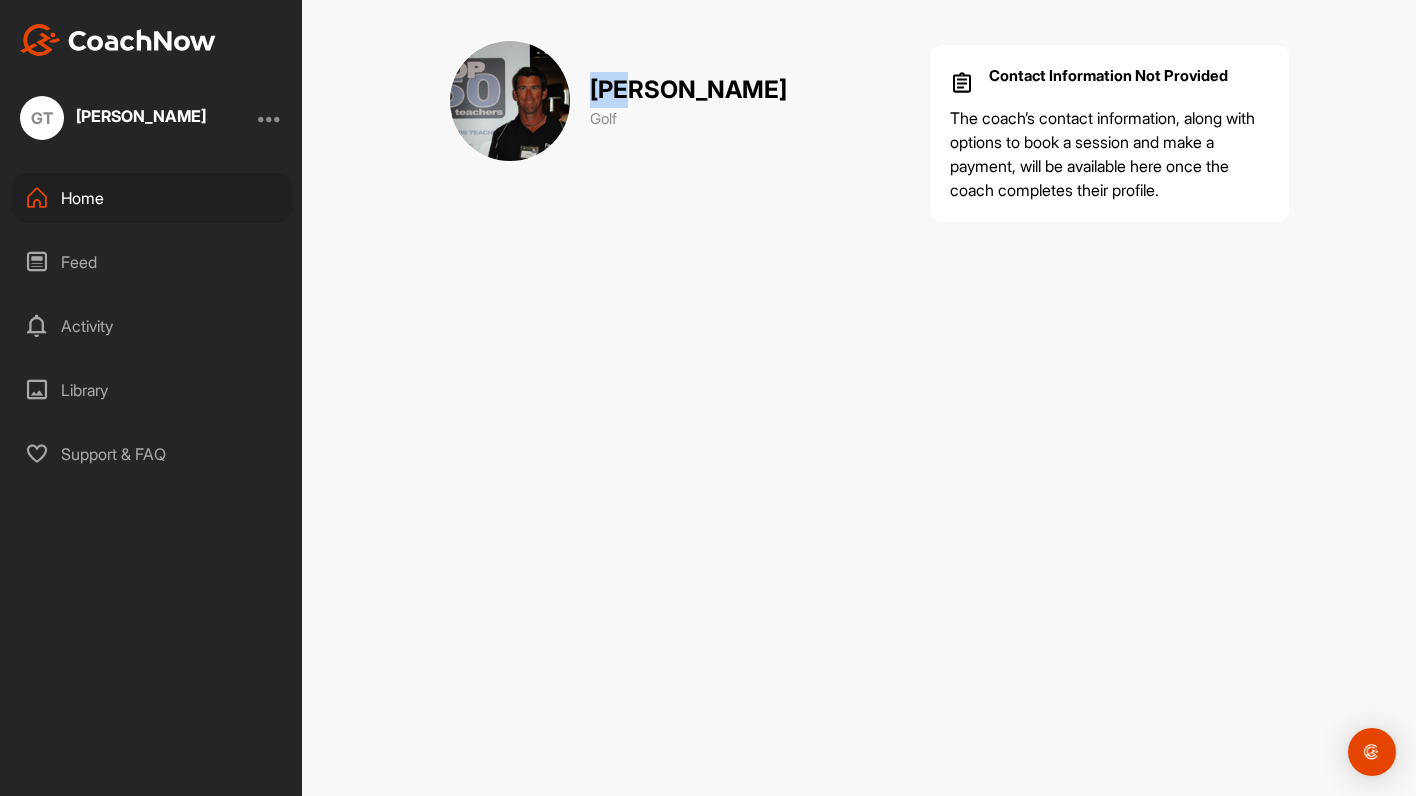 click on "[PERSON_NAME]" at bounding box center [688, 90] 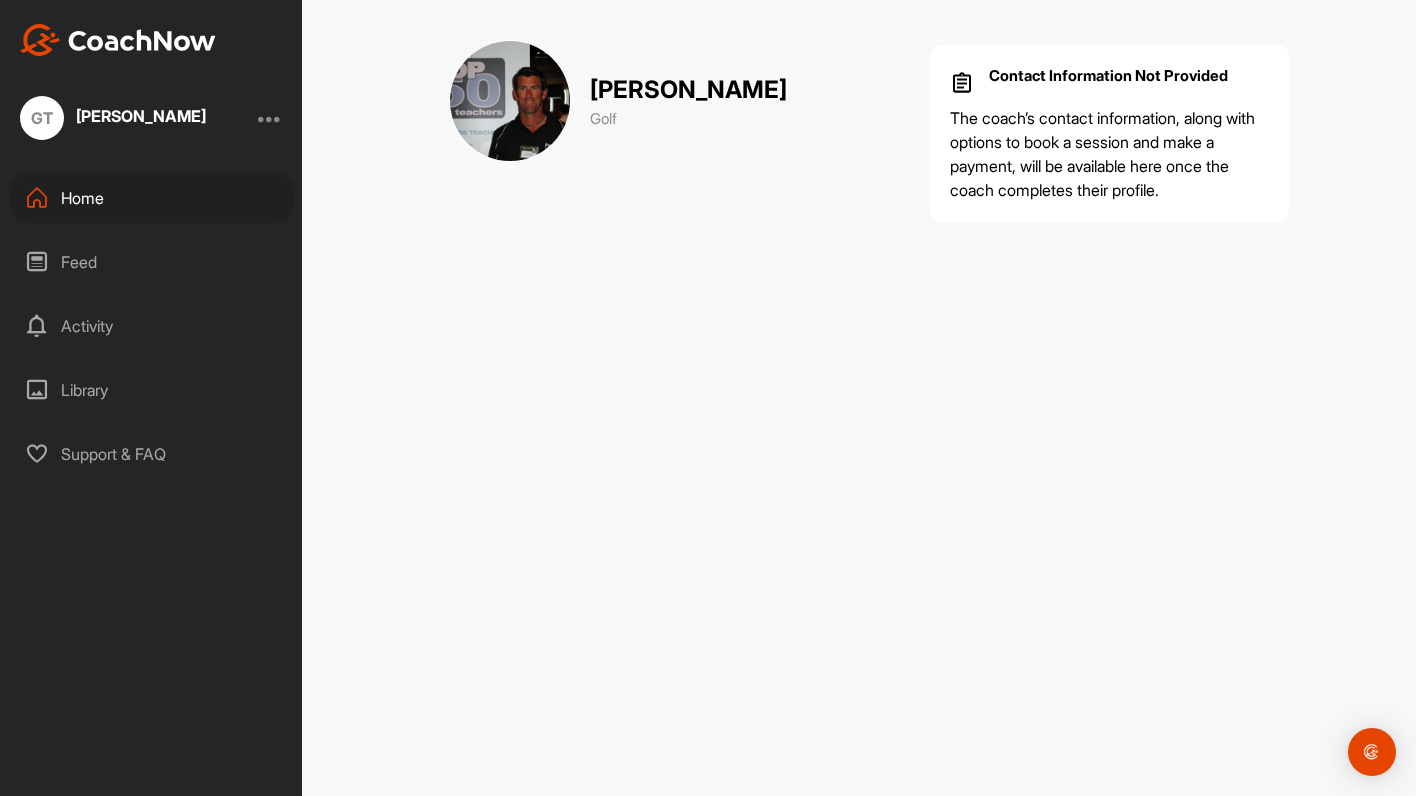 click on "Home" at bounding box center (152, 198) 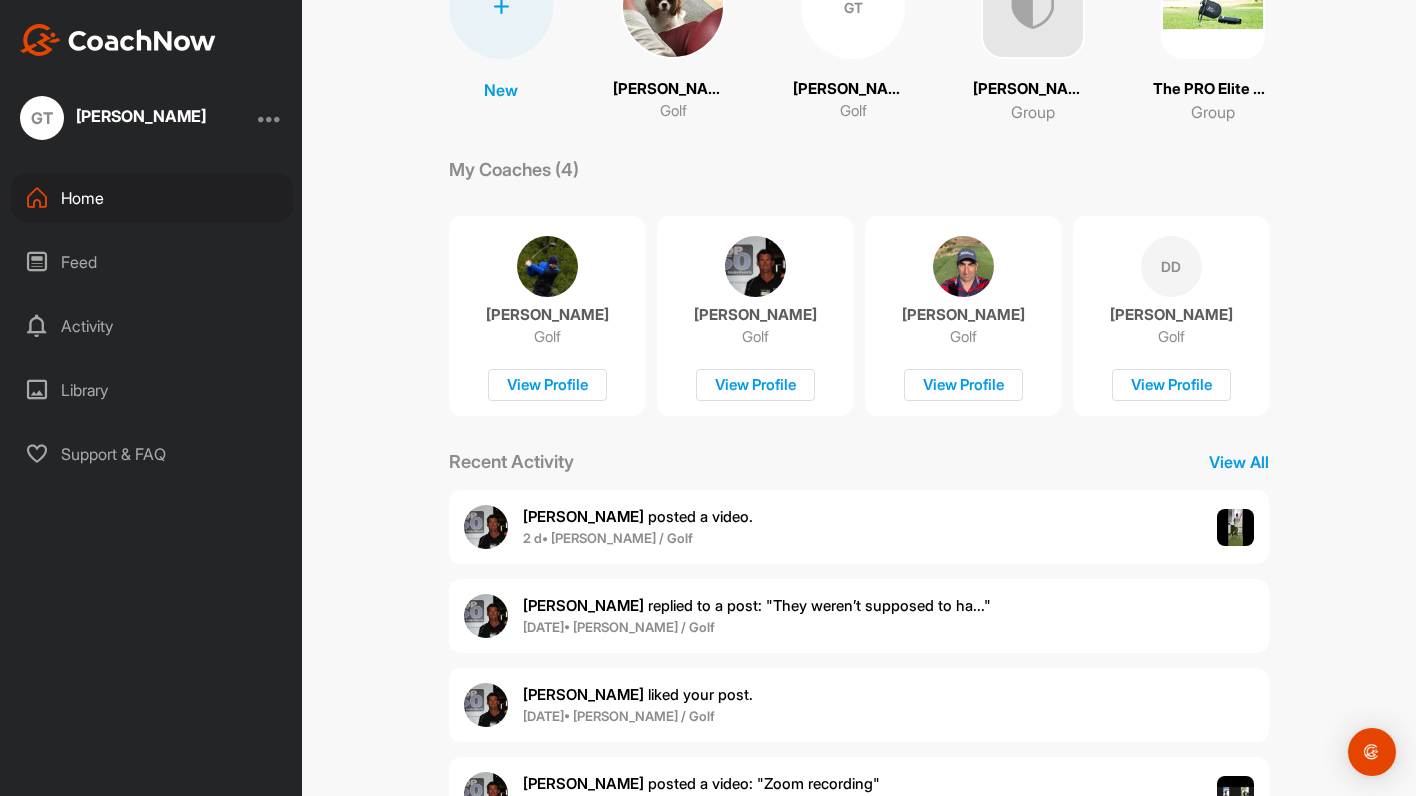 scroll, scrollTop: 199, scrollLeft: 0, axis: vertical 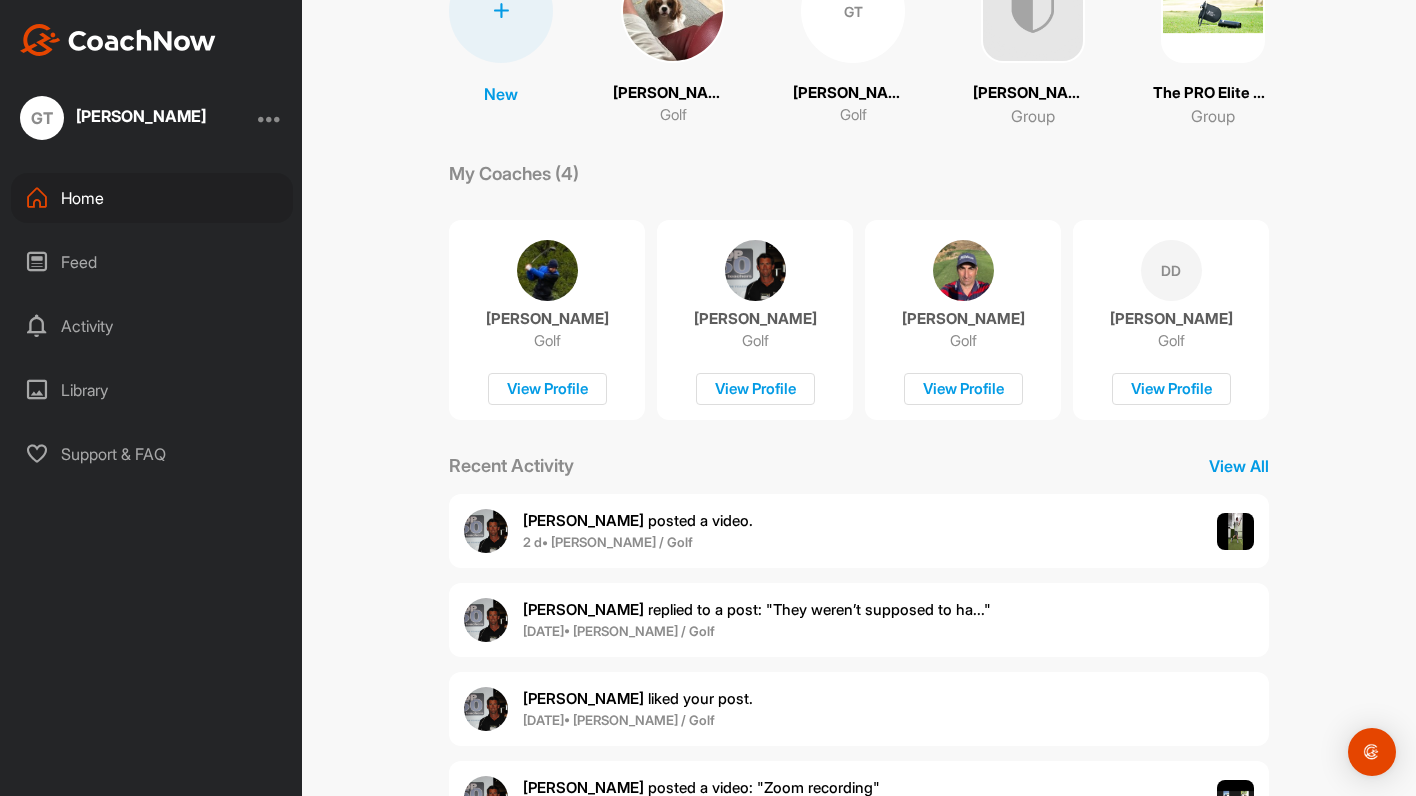 click on "[PERSON_NAME]   replied to a post : "They weren’t supposed to ha..."" at bounding box center (757, 609) 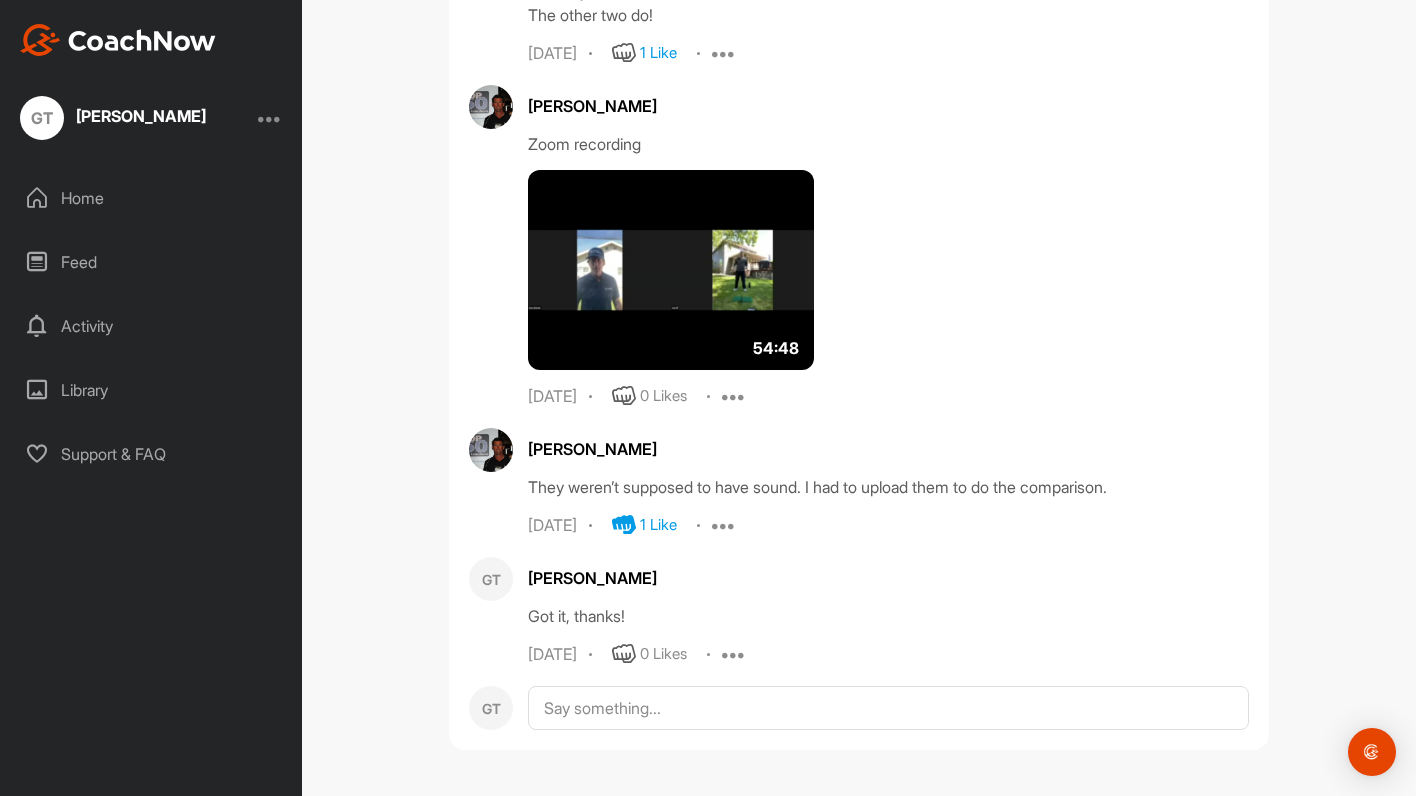 scroll, scrollTop: 2425, scrollLeft: 0, axis: vertical 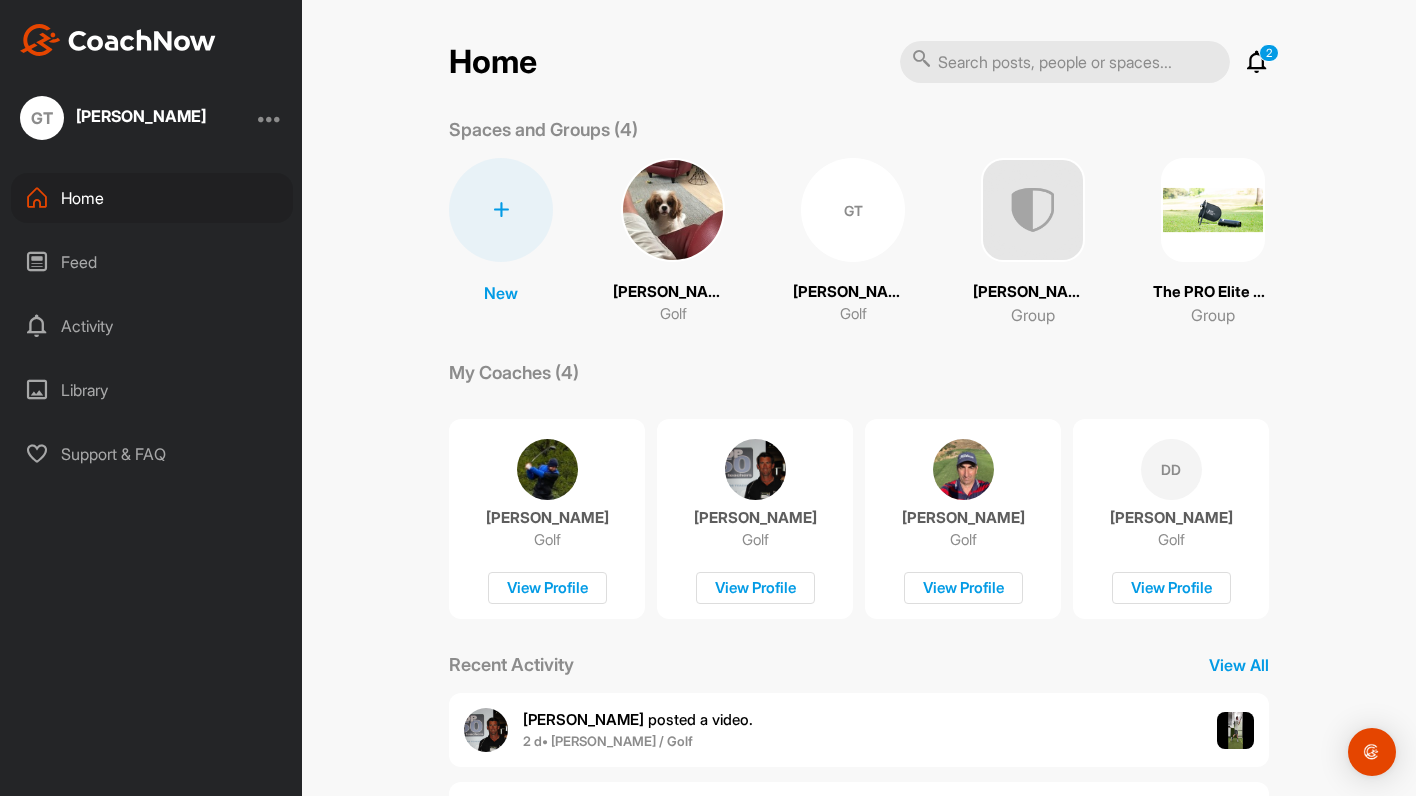 click on "2" at bounding box center [1269, 53] 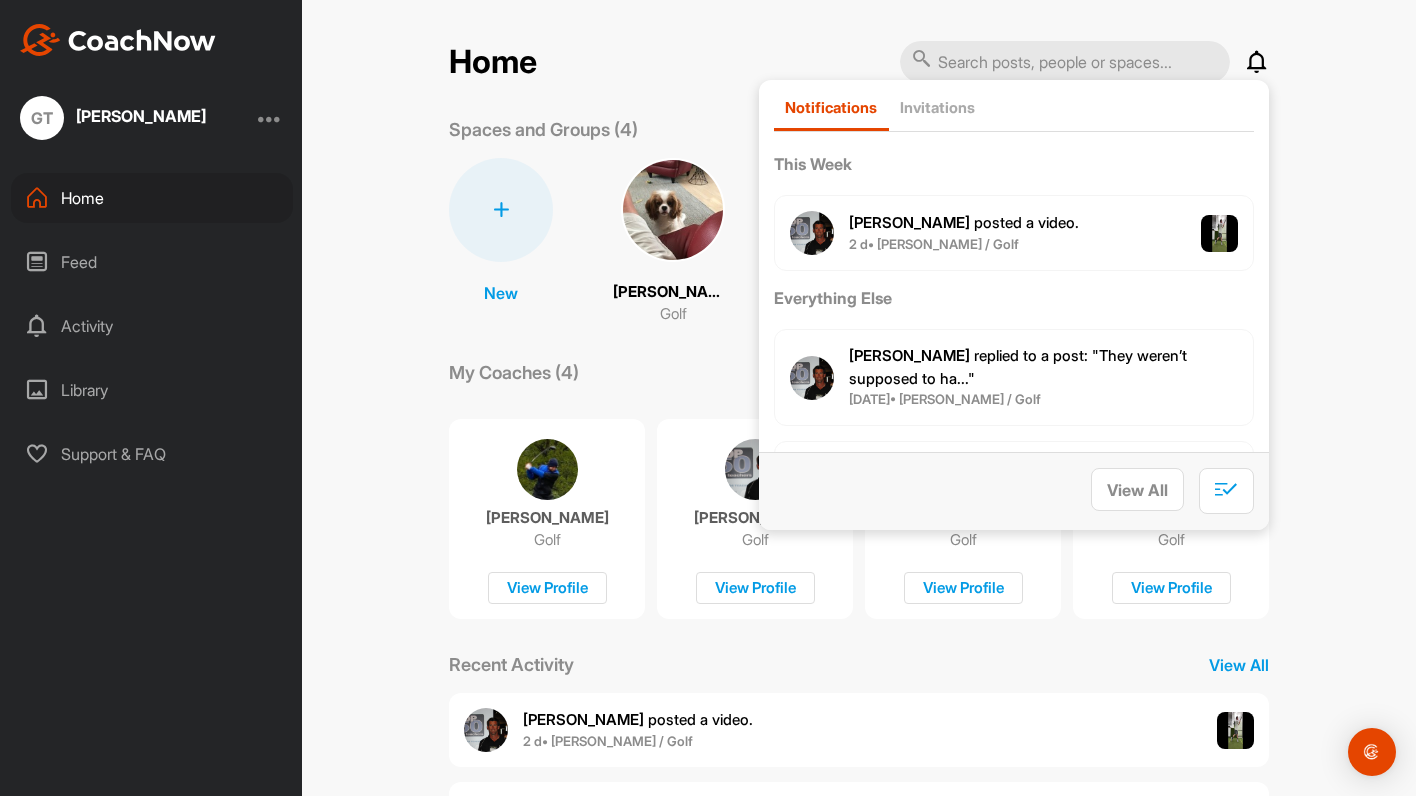 click on "[PERSON_NAME]   posted a video ." at bounding box center (964, 222) 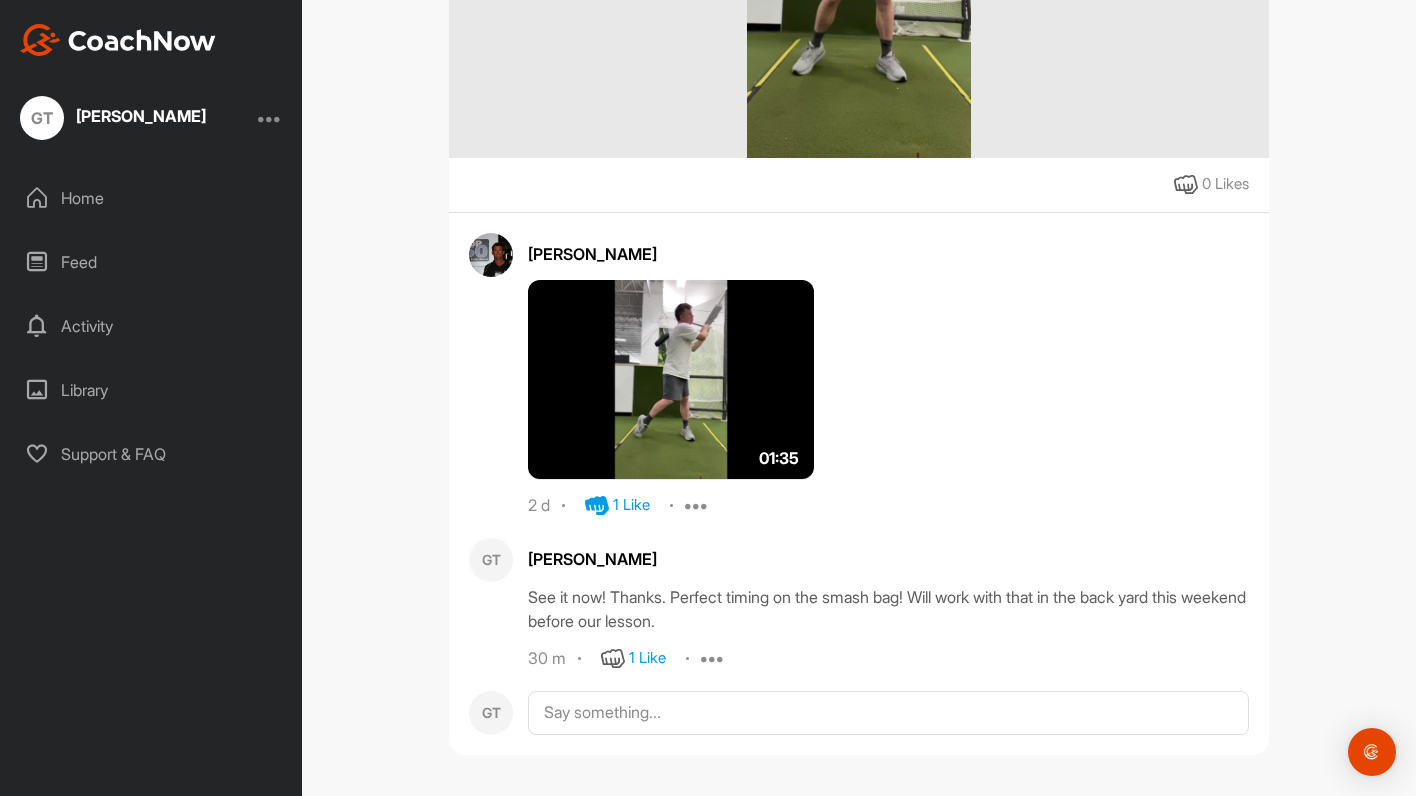 scroll, scrollTop: 588, scrollLeft: 0, axis: vertical 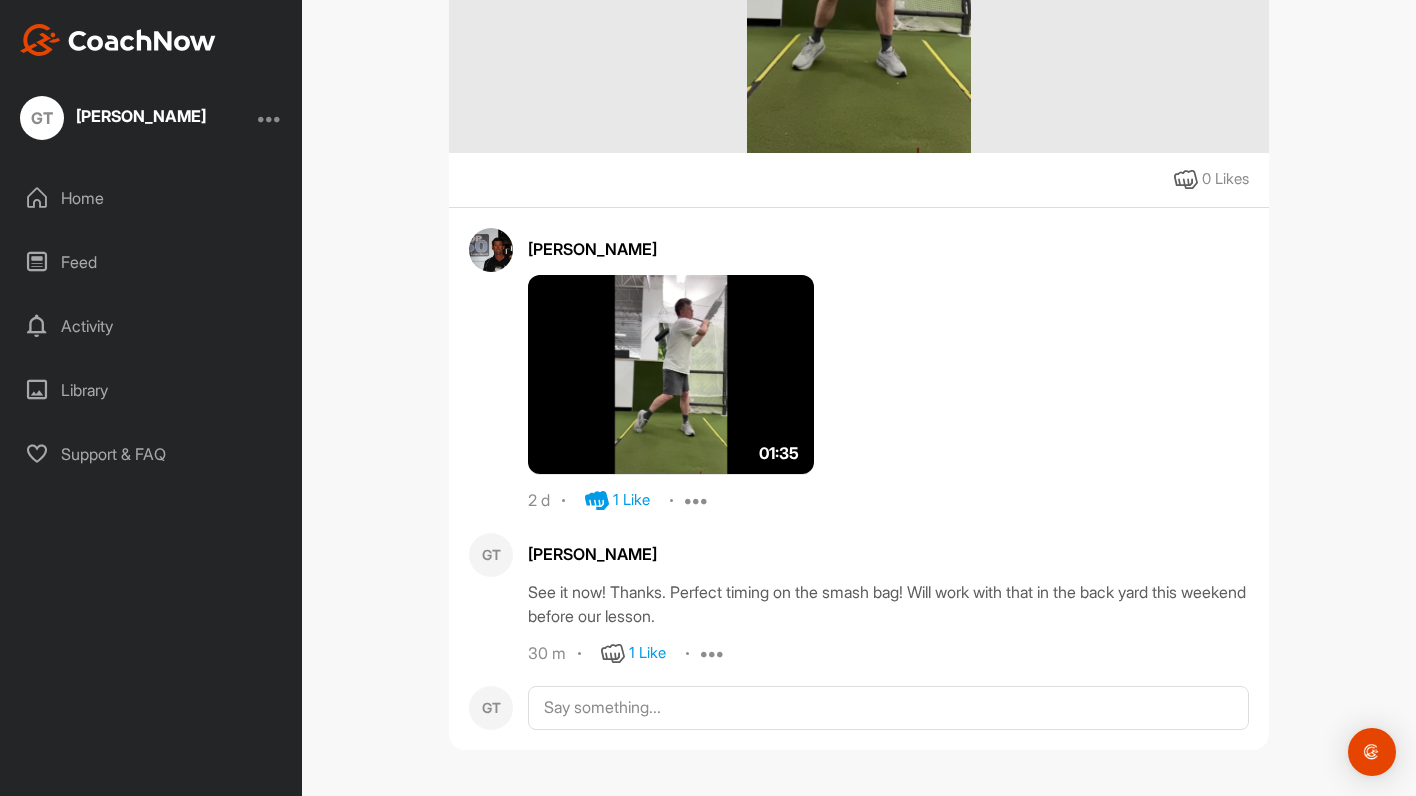 click at bounding box center [713, 654] 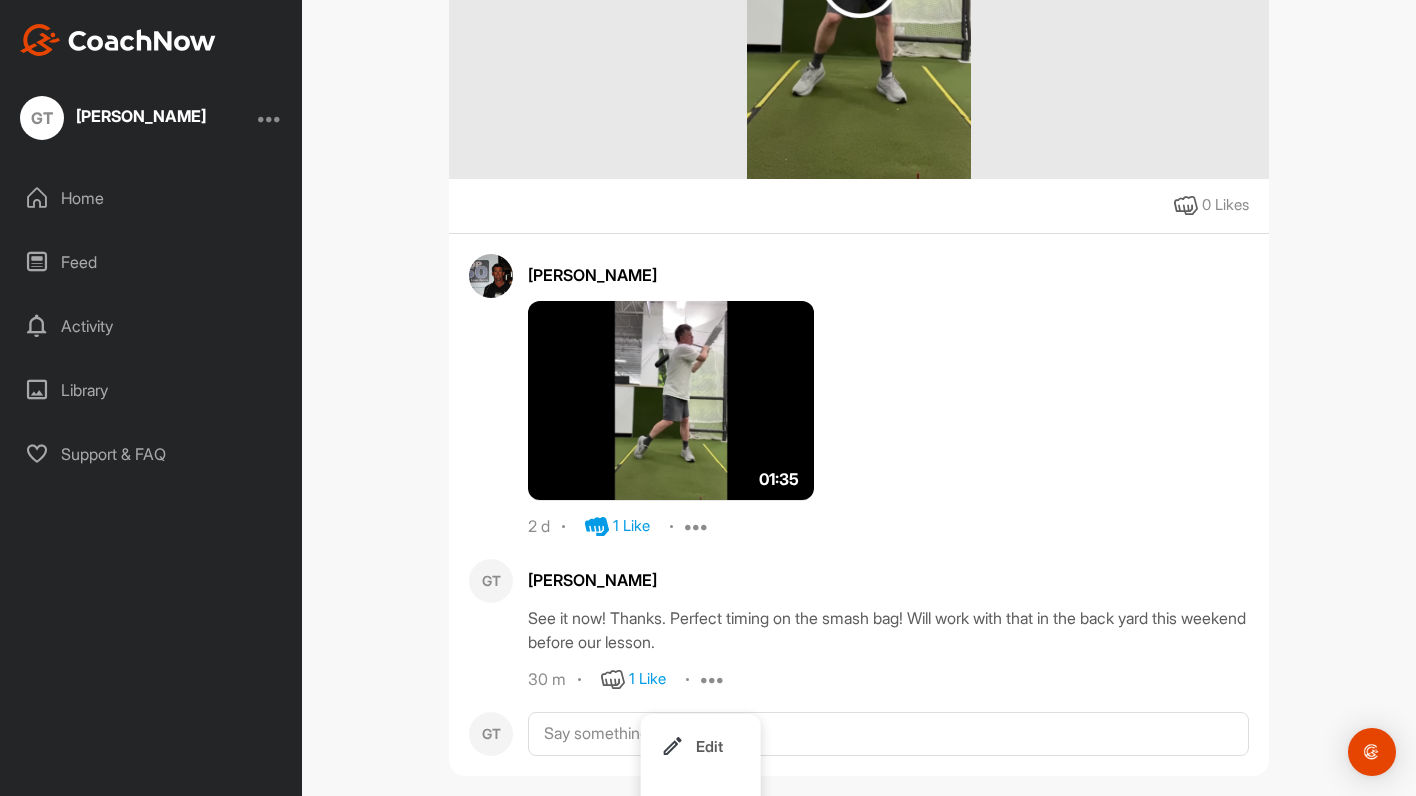 scroll, scrollTop: 611, scrollLeft: 0, axis: vertical 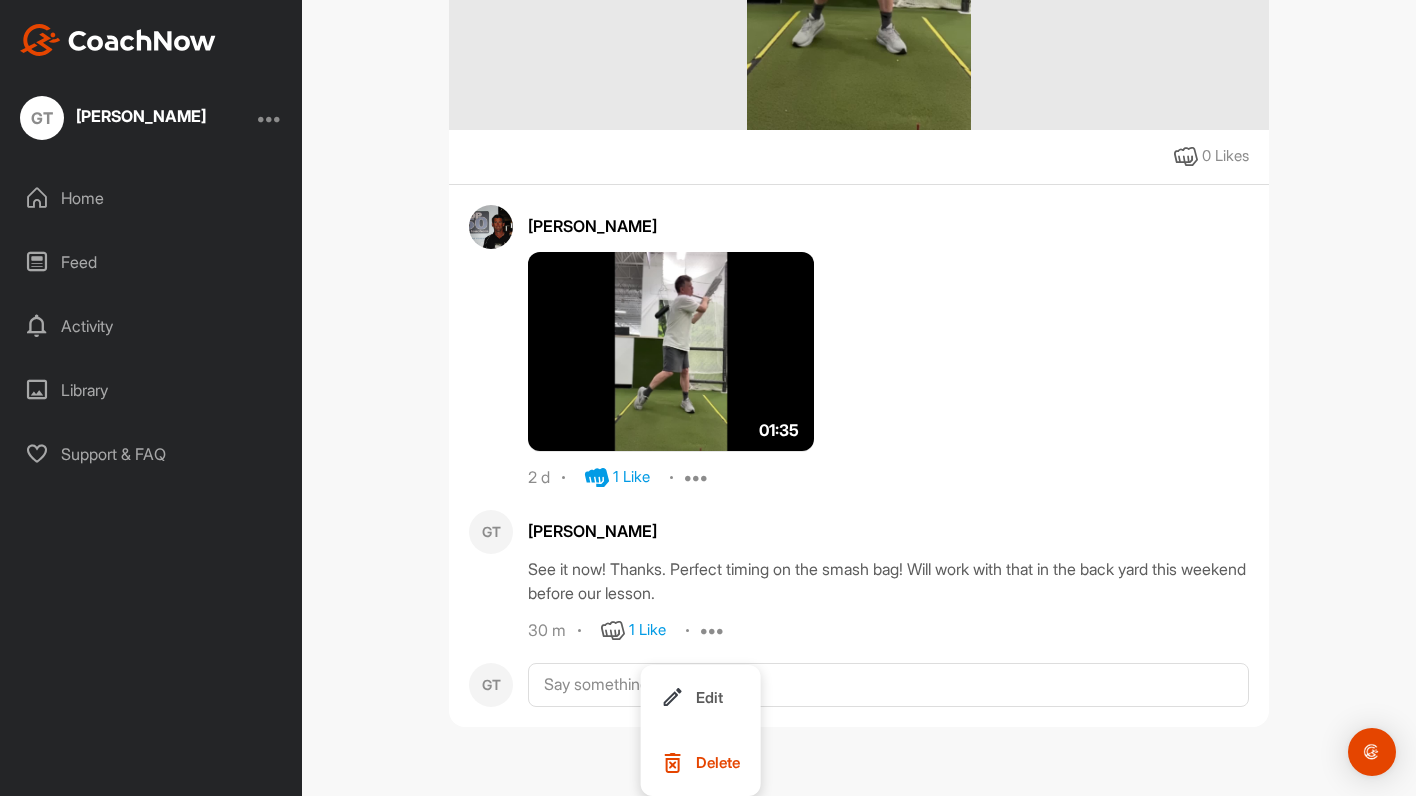 click on "2 d 1 Like Report Delete" at bounding box center (888, 478) 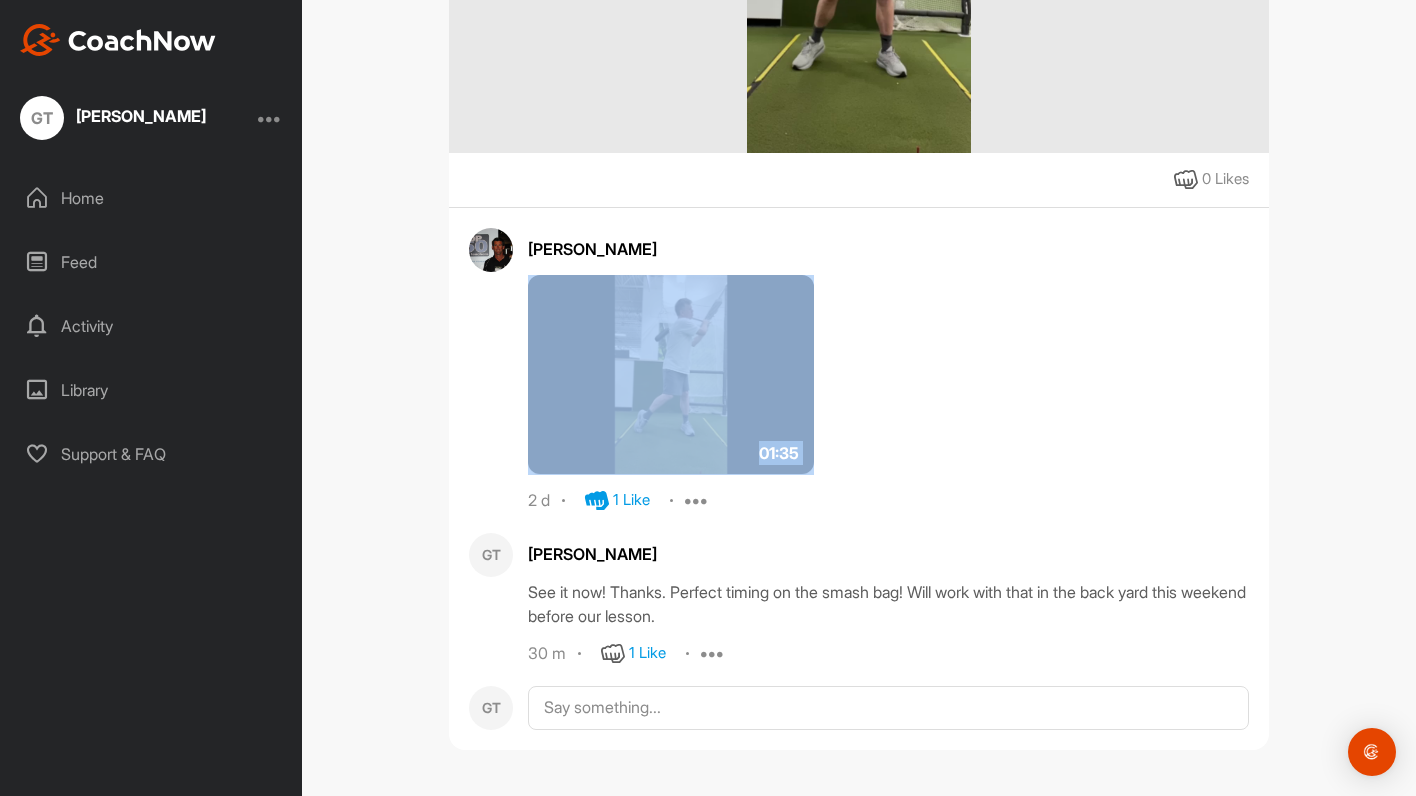 click on "[PERSON_NAME] 01:35 2 d 1 Like Report Delete" at bounding box center [888, 370] 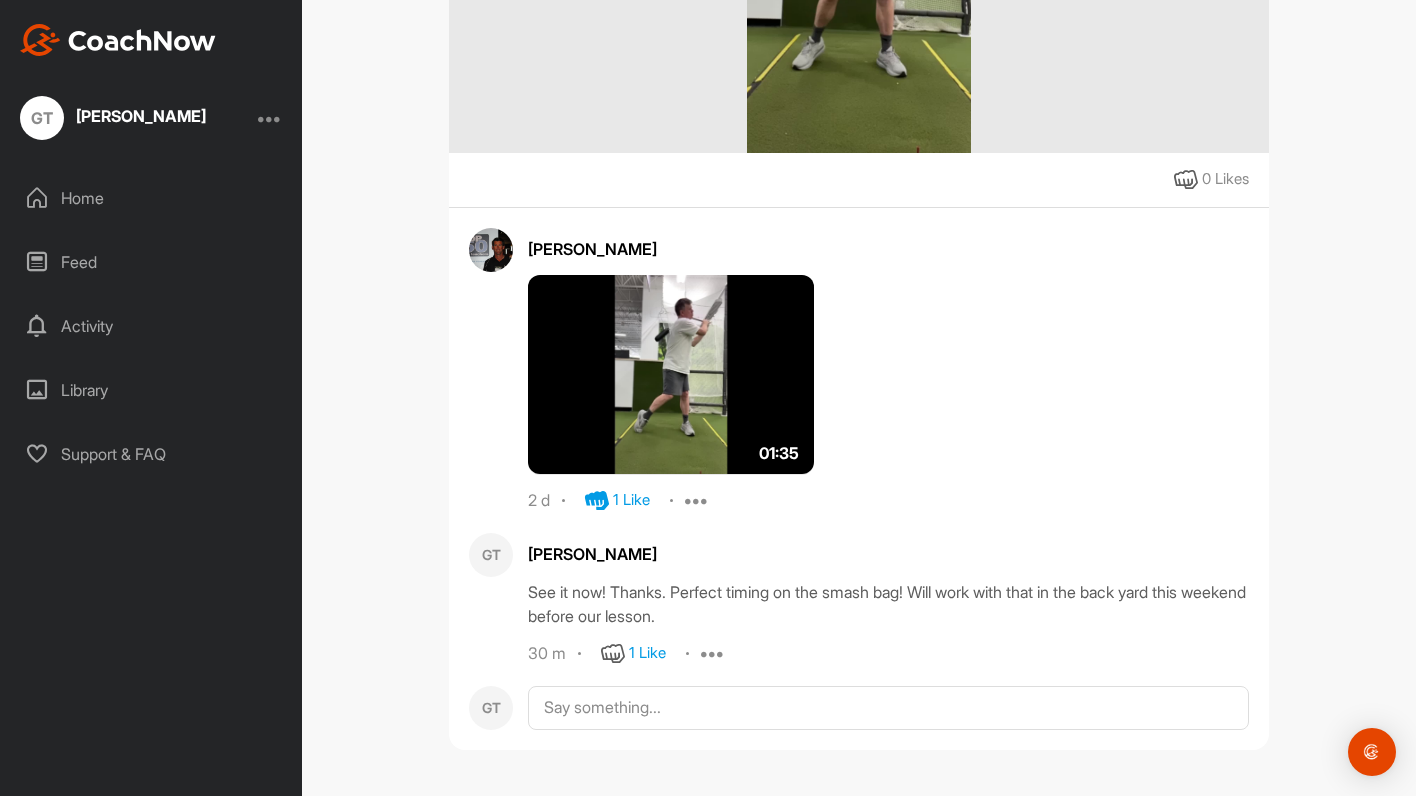 click on "Home" at bounding box center (152, 198) 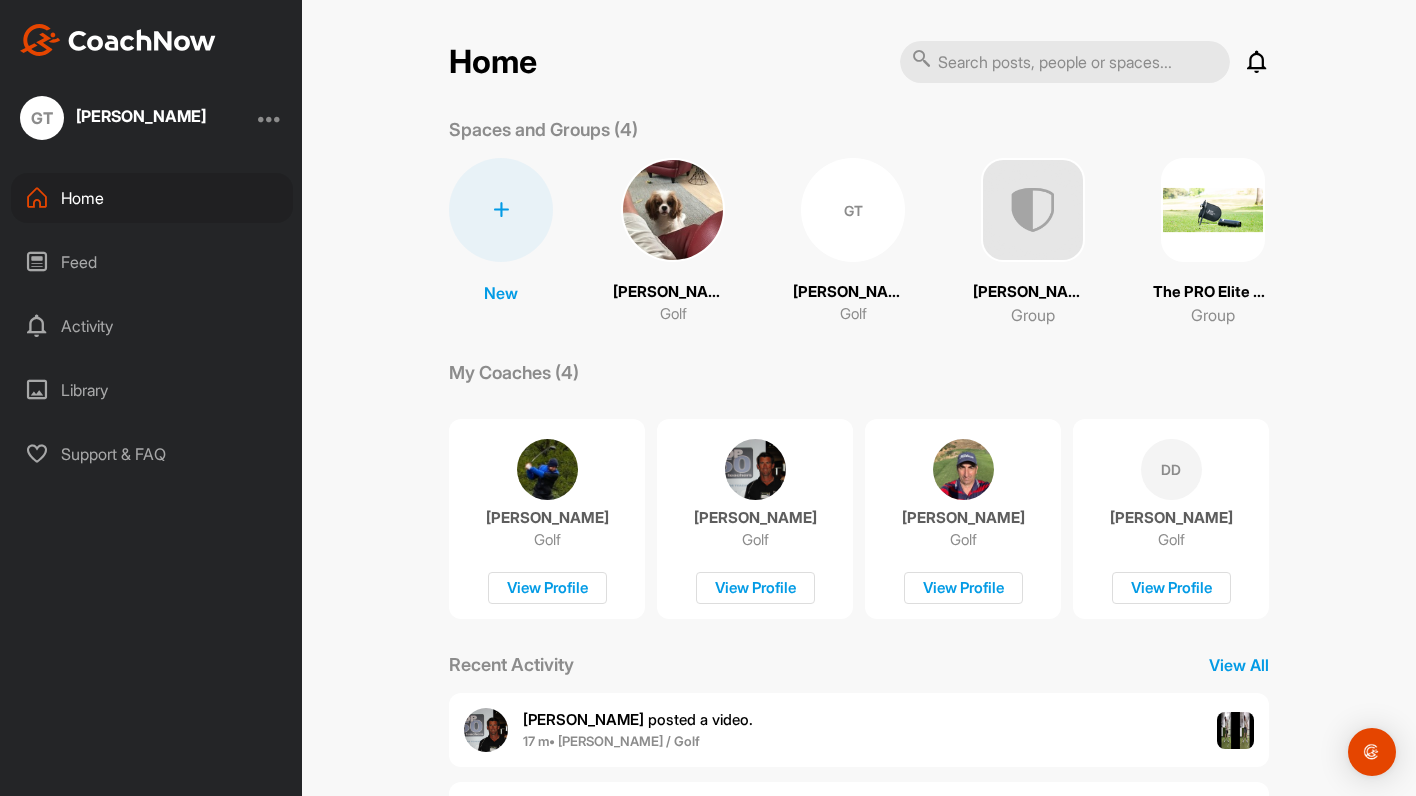 click on "Notifications Invitations [DATE] [PERSON_NAME]   posted a video . 17 m  • [PERSON_NAME] / Golf [PERSON_NAME]   liked your post . 22 m  • [PERSON_NAME] / Golf This Week [PERSON_NAME]   posted a video . 2 d  • [PERSON_NAME] / Golf Everything Else [PERSON_NAME]   replied to a post : "They weren’t supposed to ha..." [DATE]  • [PERSON_NAME] / Golf [PERSON_NAME]   liked your post . [DATE]  • [PERSON_NAME] / Golf [PERSON_NAME]   posted a video : " Zoom recording  " [DATE]  • [PERSON_NAME] / Golf [PERSON_NAME]   posted a video . [DATE]  • [PERSON_NAME] / Golf [PERSON_NAME]   posted a video . [DATE]  • [PERSON_NAME] / Golf [PERSON_NAME]   posted a video . [DATE]  • [PERSON_NAME] / Golf [PERSON_NAME]   posted a video . [DATE]  • [PERSON_NAME] / Golf [PERSON_NAME]   posted a video . [DATE]  • [PERSON_NAME] / Golf [PERSON_NAME]   posted a video : " Lesson recap " [DATE]  • [PERSON_NAME] / Golf [PERSON_NAME] created an CoachNow Golf Space for you. [DATE]  • [PERSON_NAME] / Golf [PERSON_NAME]   replied to a post : "Sounds great [PERSON_NAME]! " [DATE]  • Dan's F. / Golf TP [PERSON_NAME]   replied to a post : "[PERSON_NAME], thanks for putting tog..." [DATE] [PERSON_NAME]   TH" at bounding box center [1084, 62] 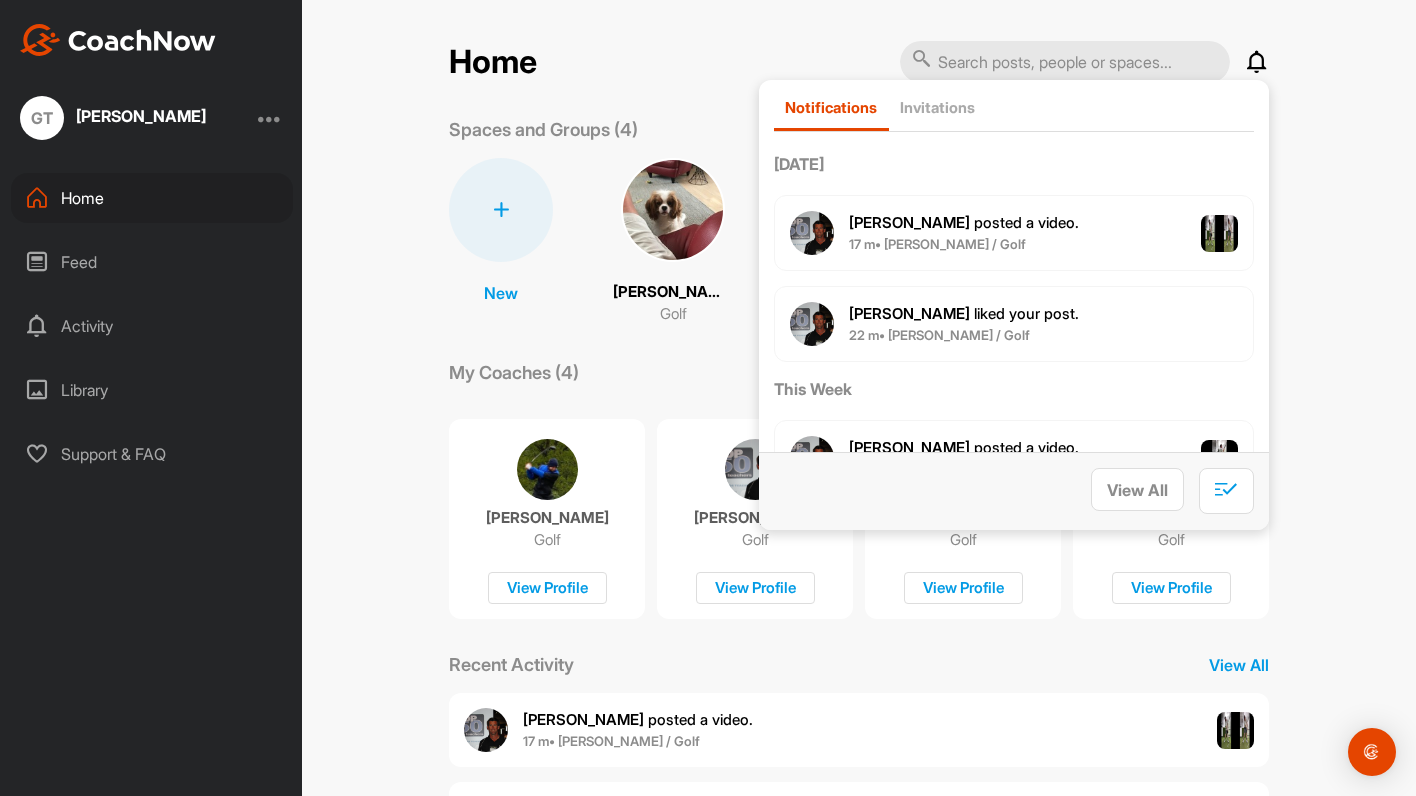 click on "[PERSON_NAME]   posted a video ." at bounding box center [964, 222] 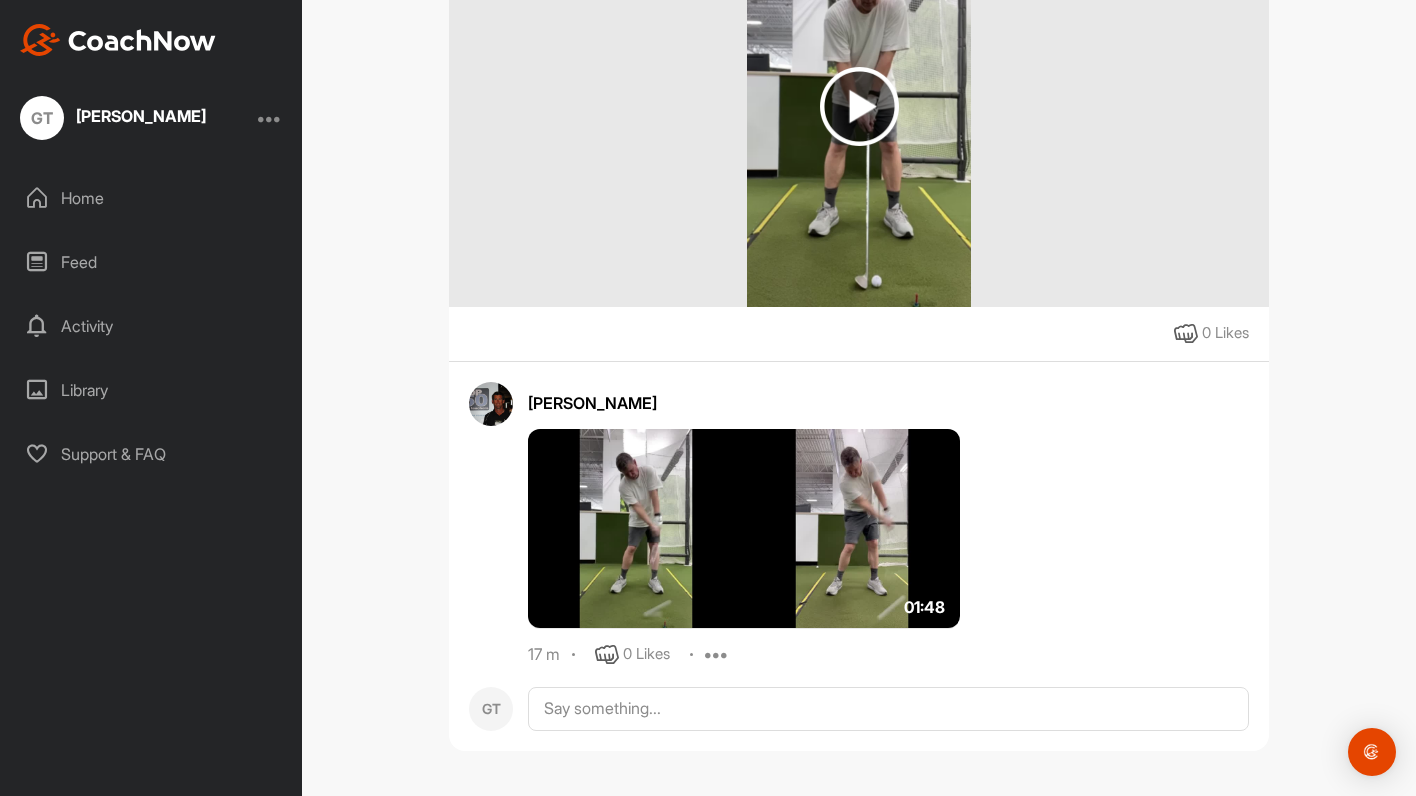 scroll, scrollTop: 387, scrollLeft: 0, axis: vertical 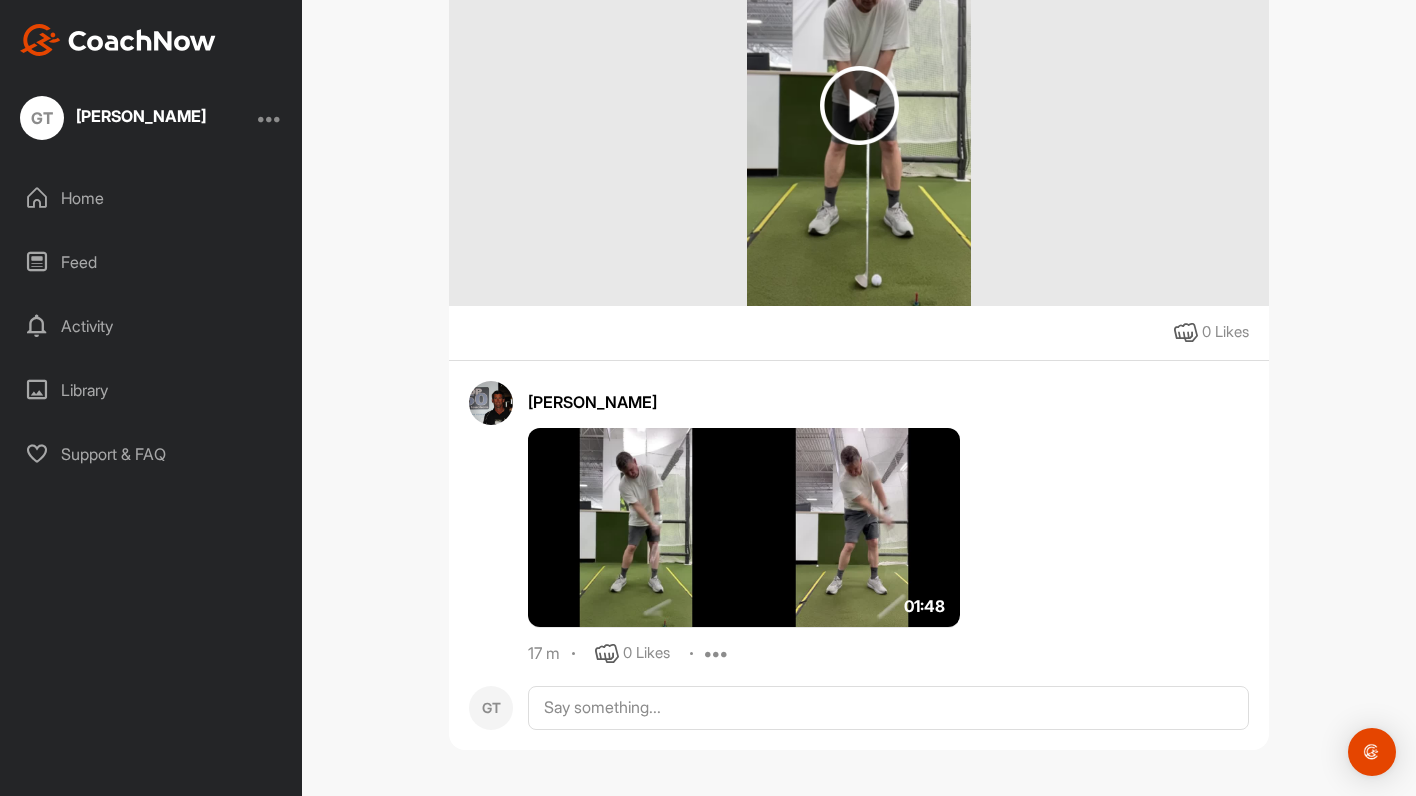 click at bounding box center [744, 528] 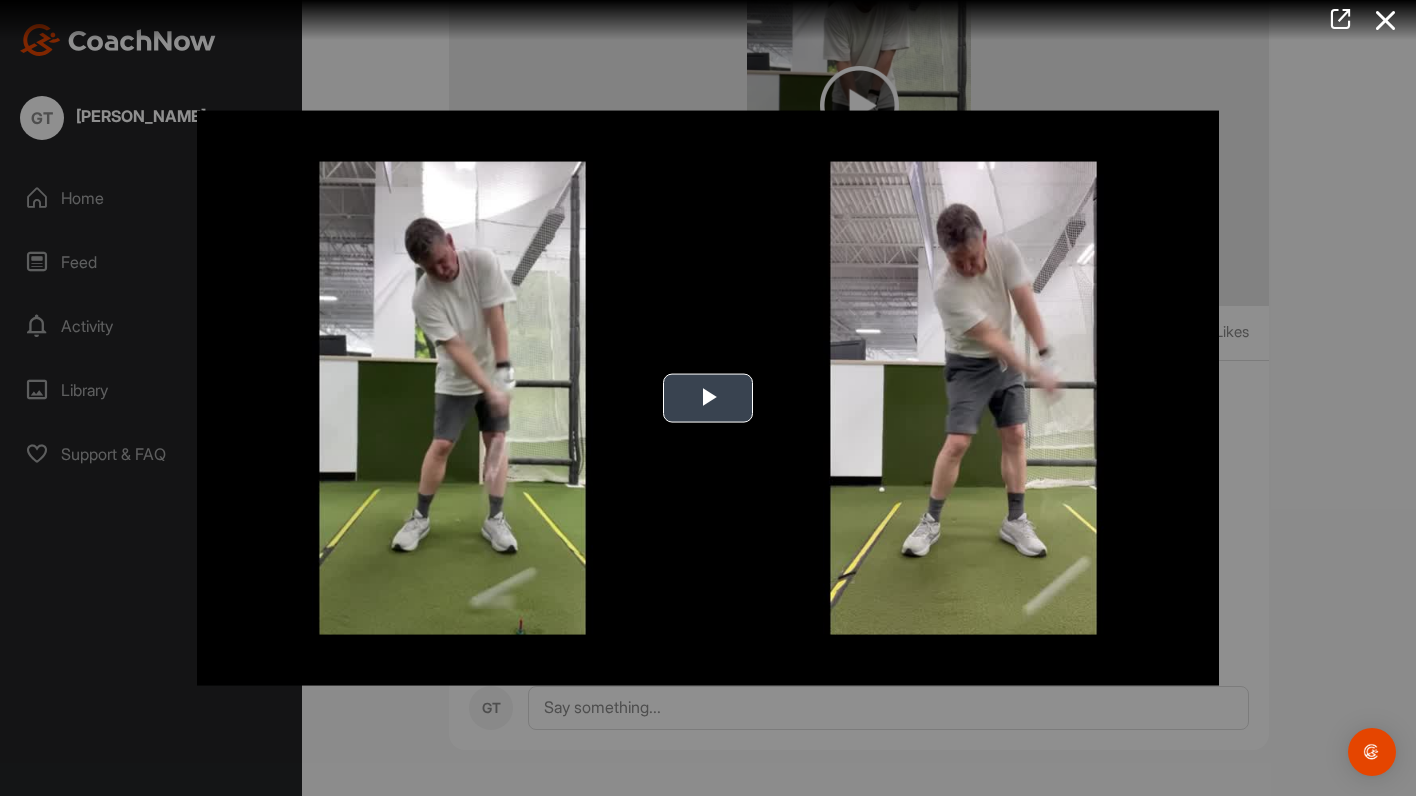 click at bounding box center [708, 398] 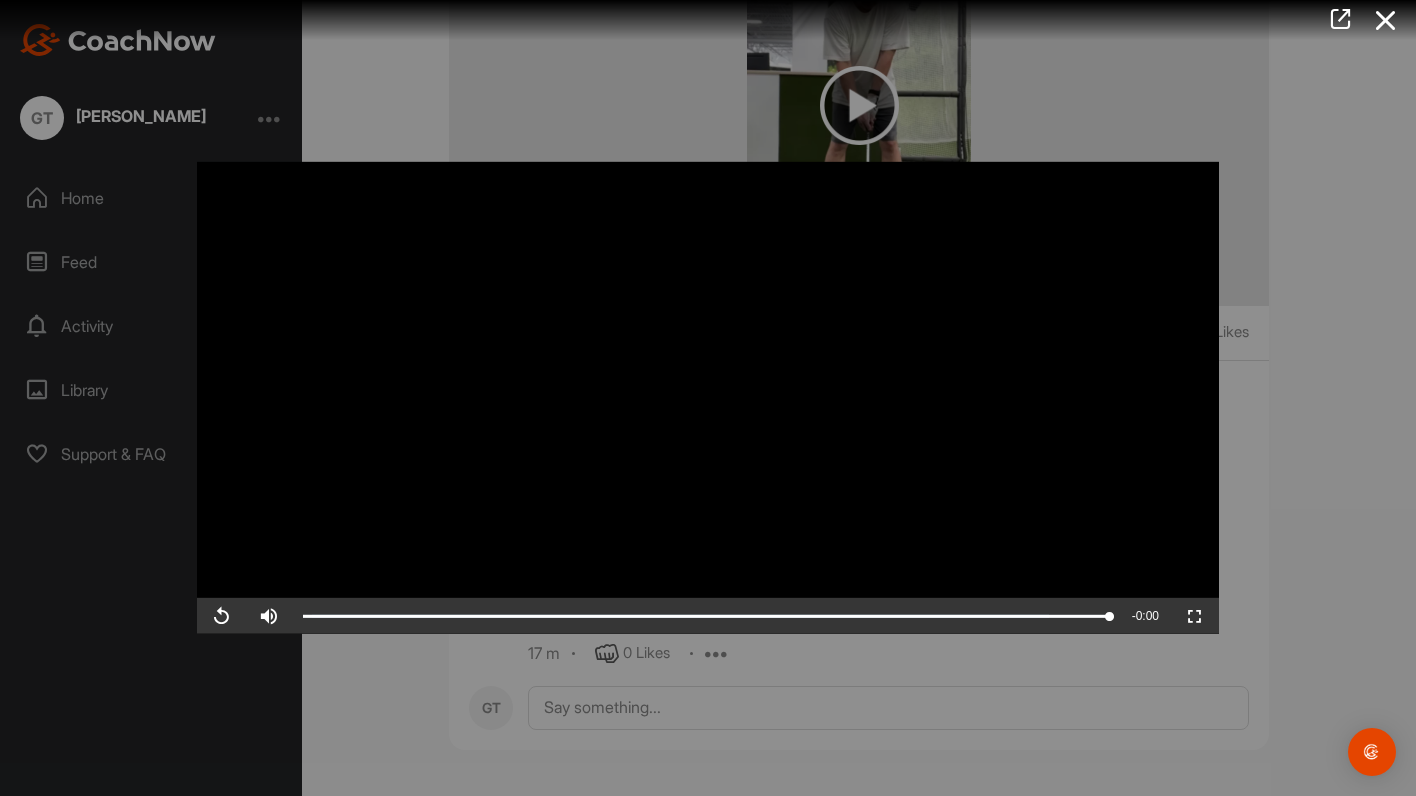 click at bounding box center (708, 398) 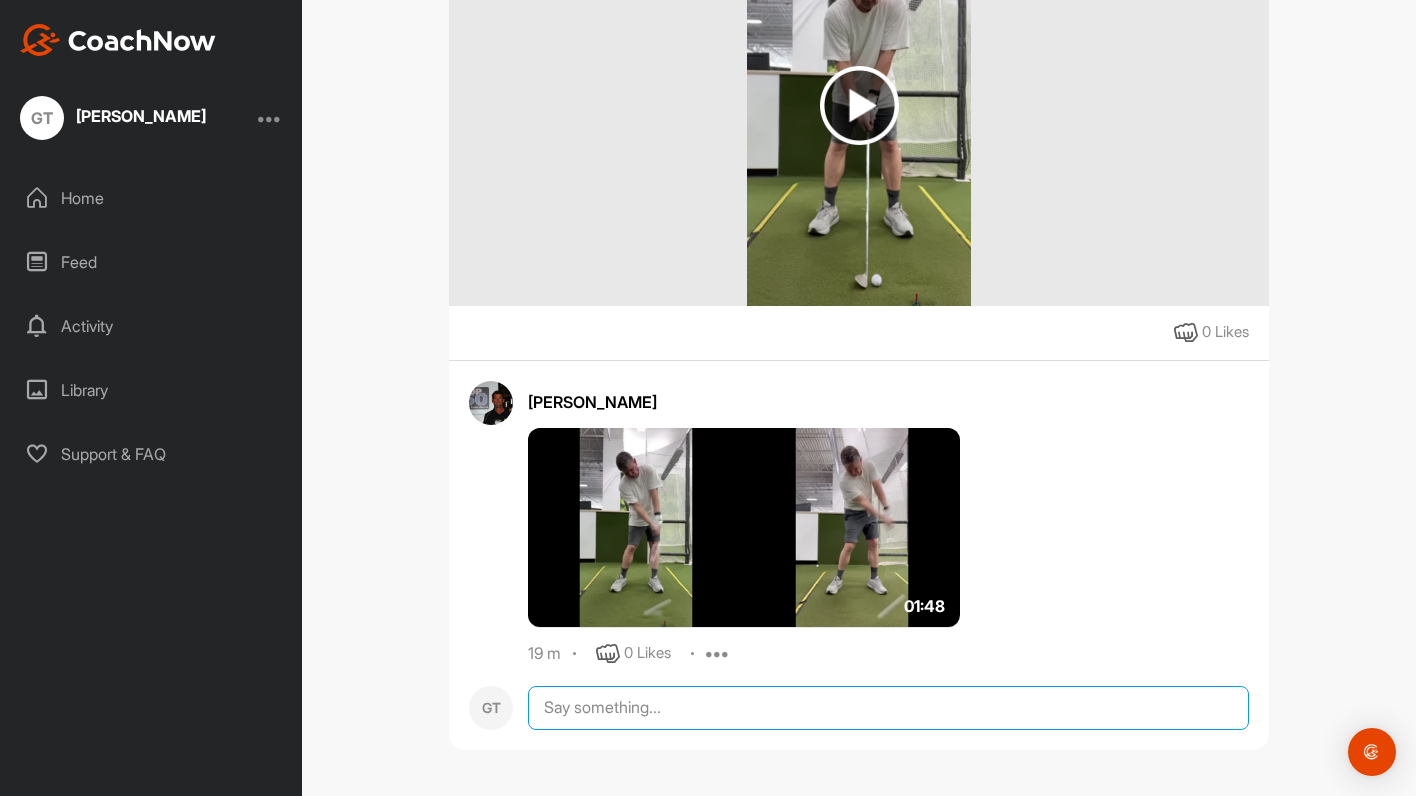 click at bounding box center [888, 708] 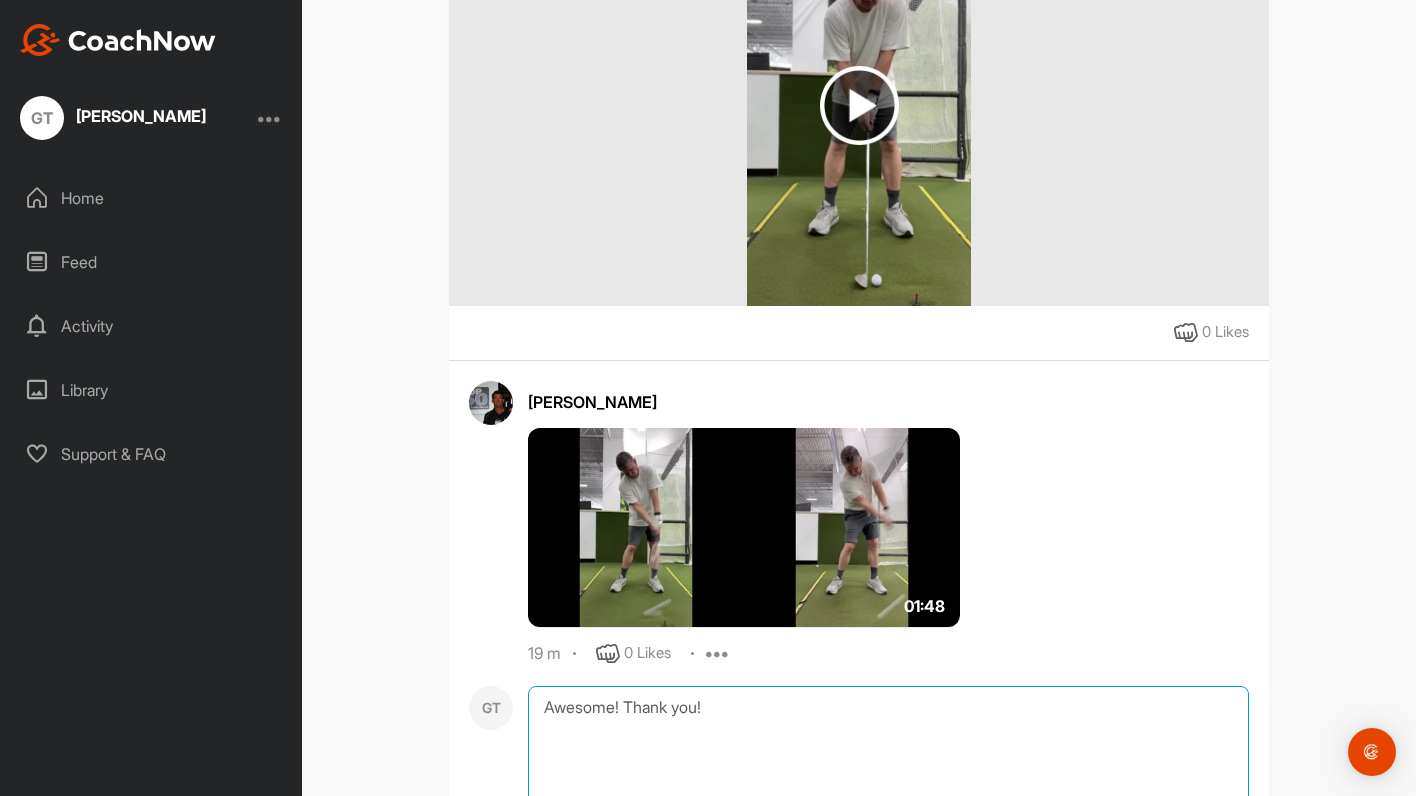 scroll, scrollTop: 602, scrollLeft: 0, axis: vertical 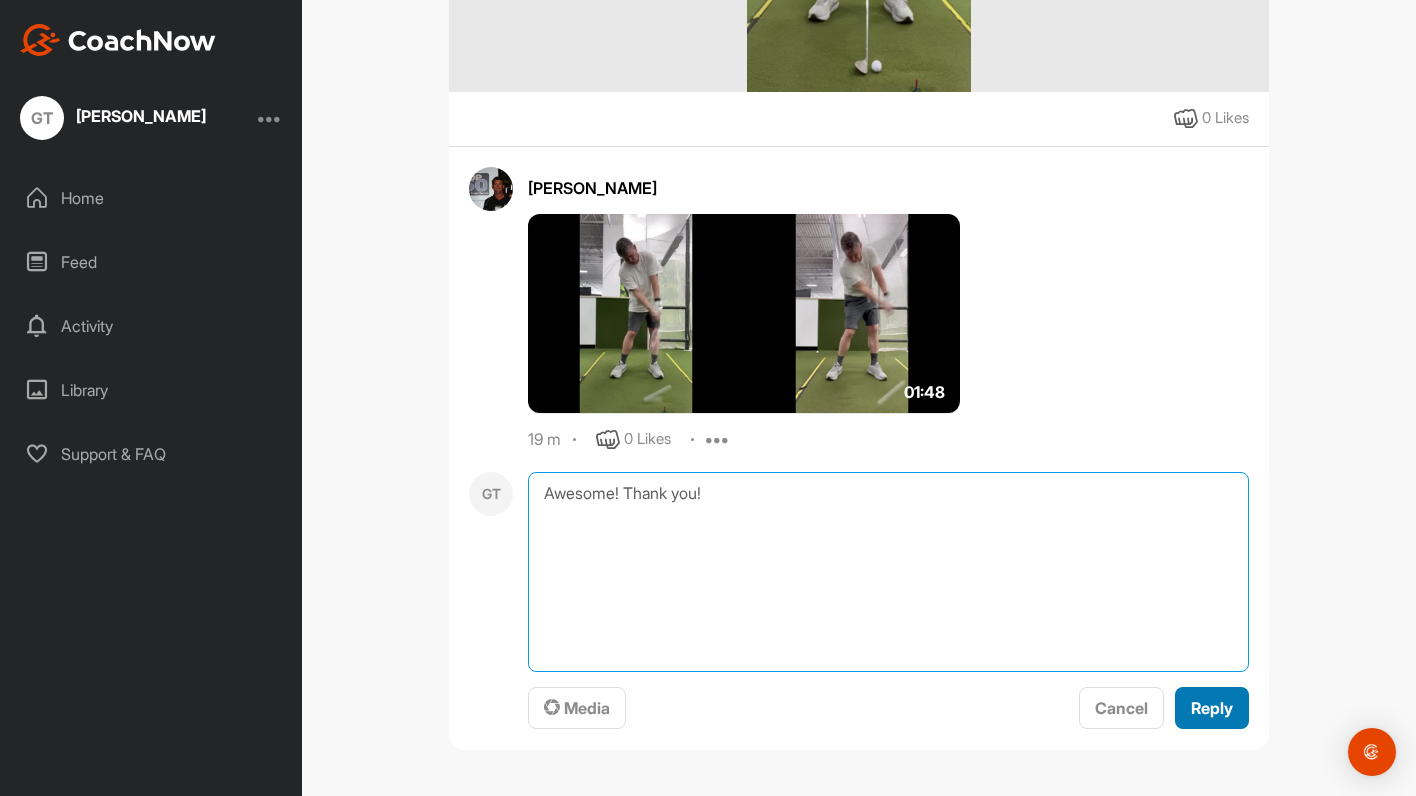 type on "Awesome! Thank you!" 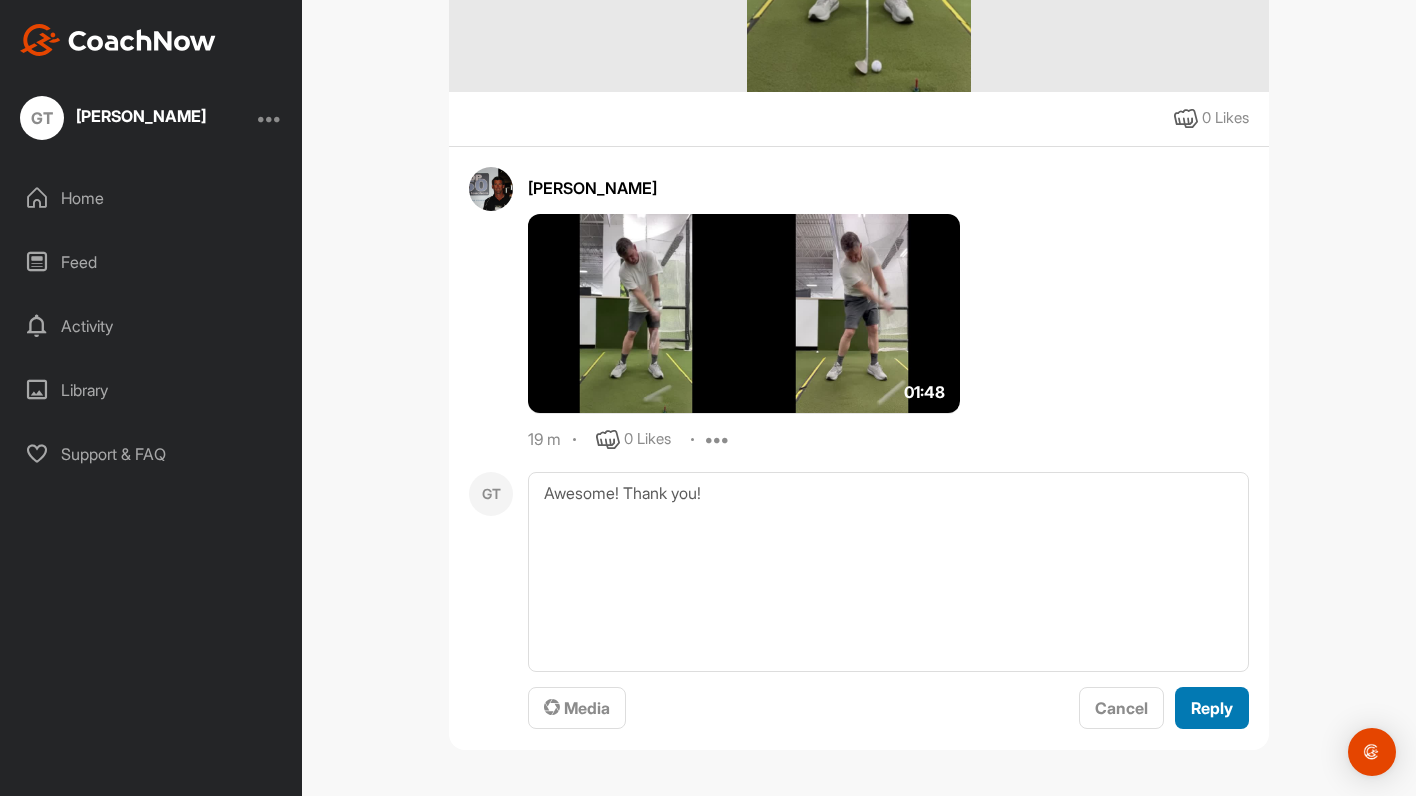 click on "Reply" at bounding box center (1212, 708) 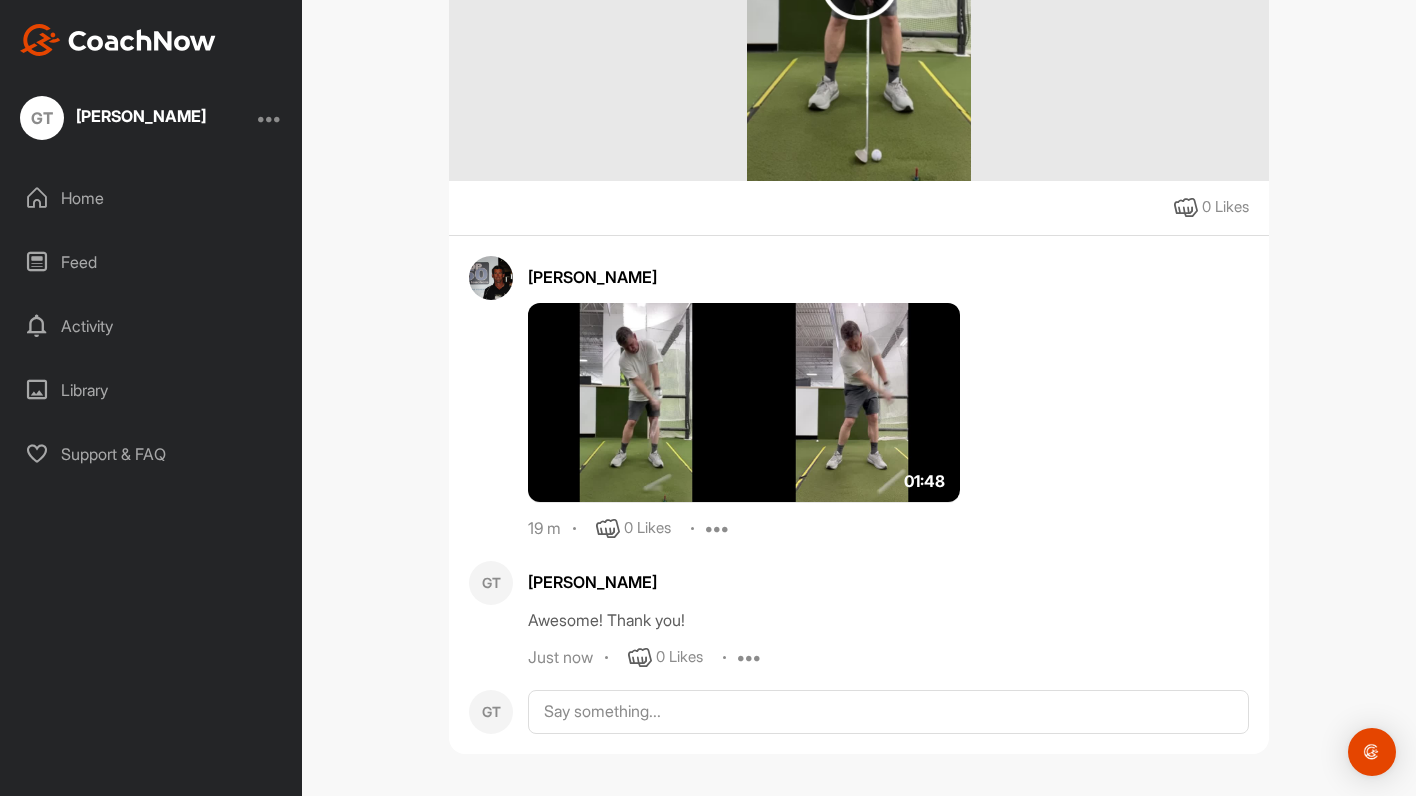 scroll, scrollTop: 513, scrollLeft: 0, axis: vertical 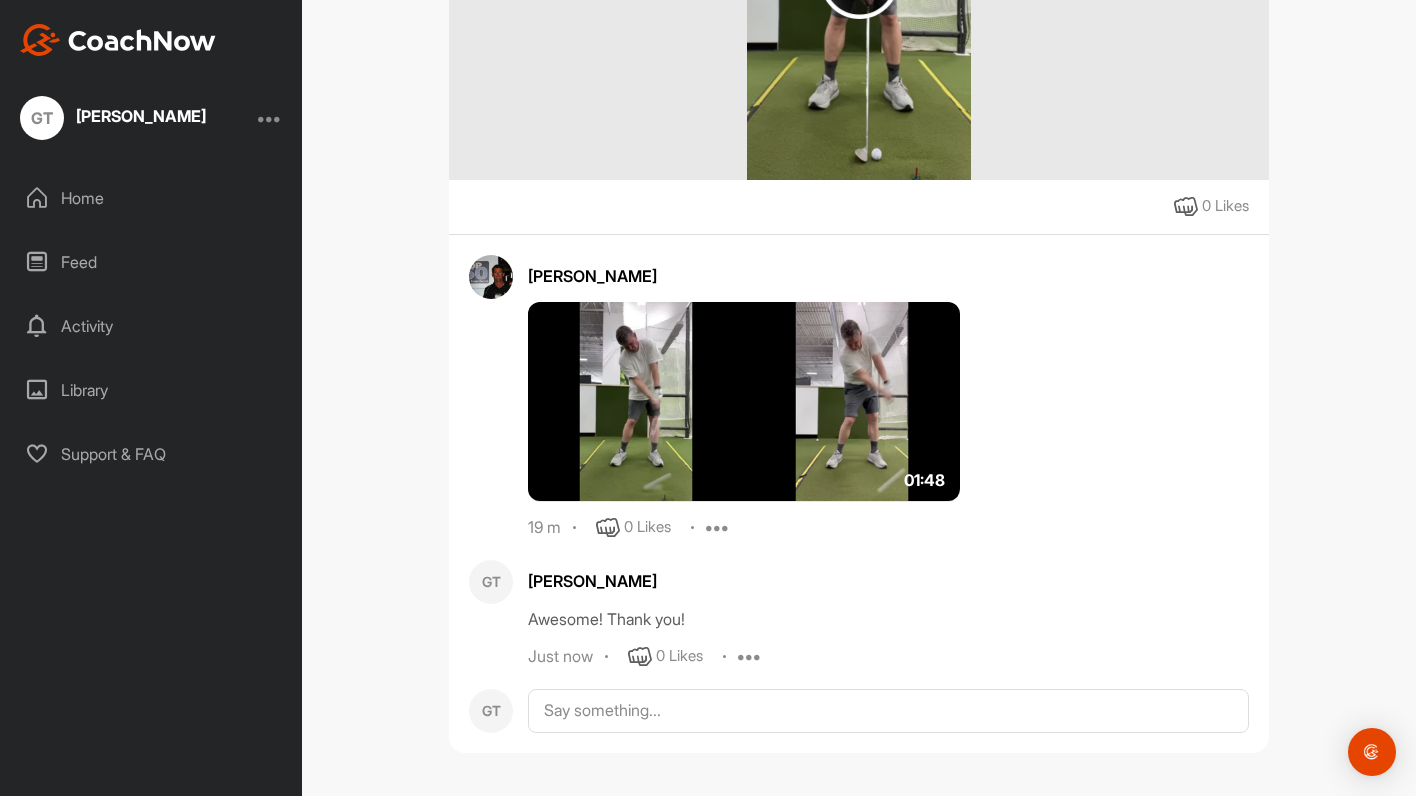 click at bounding box center (744, 402) 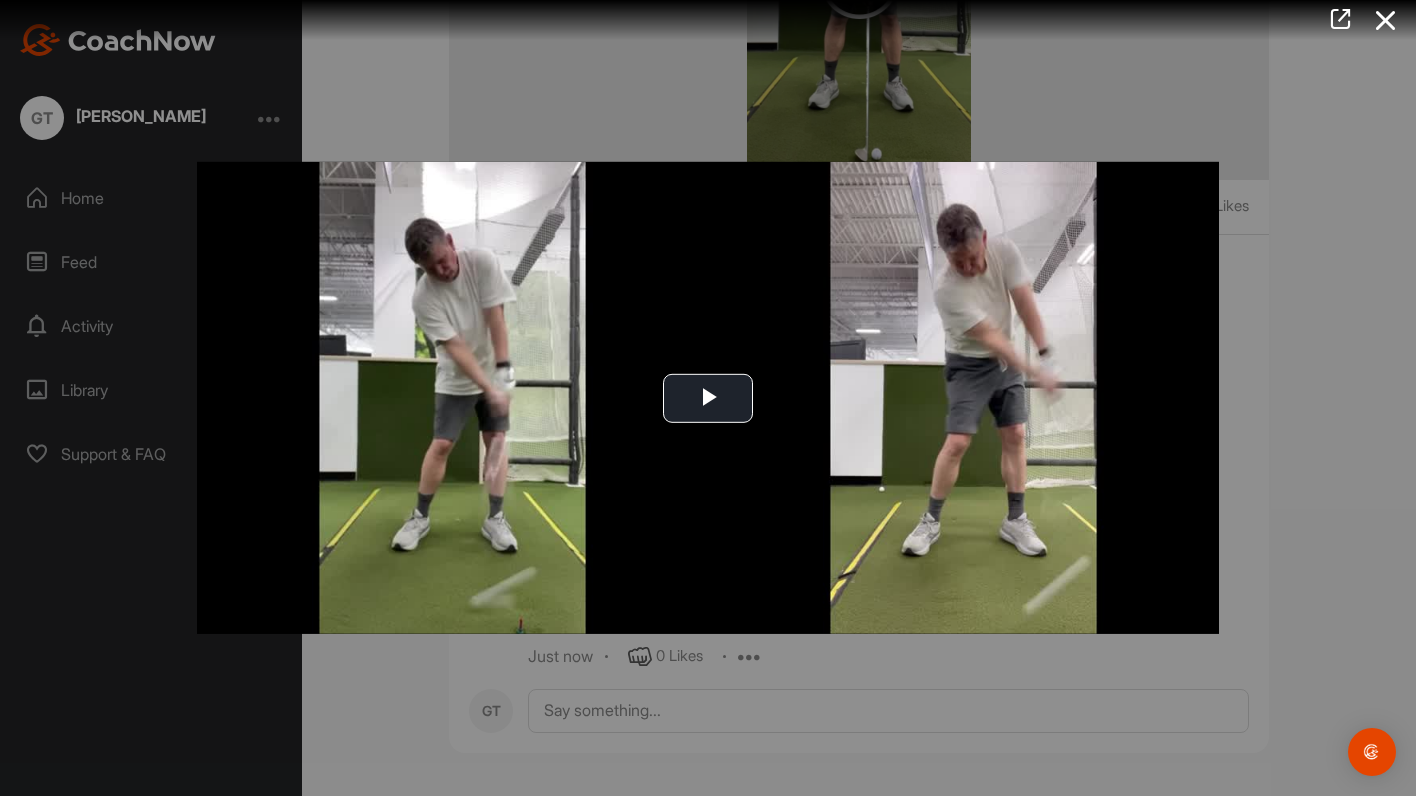click at bounding box center [708, 398] 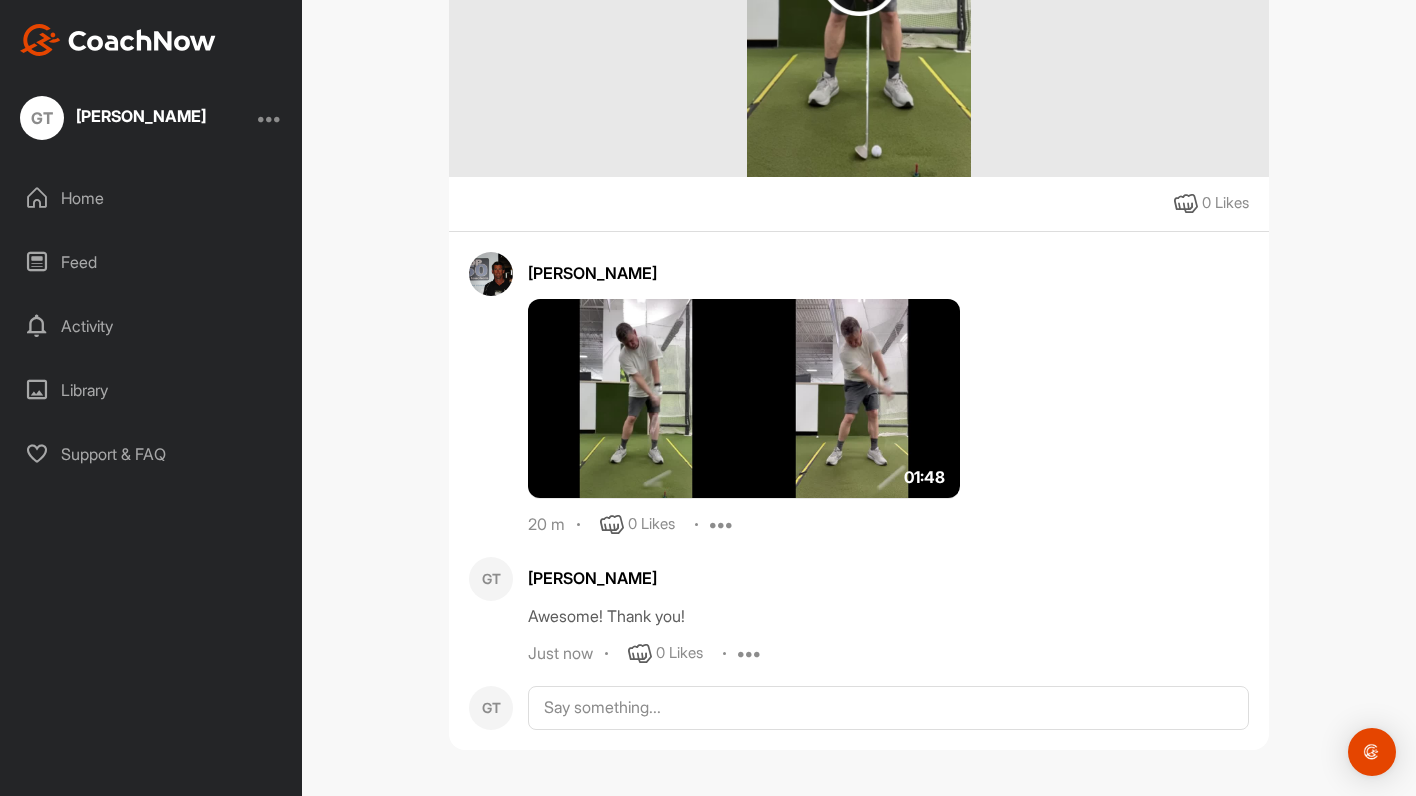 scroll, scrollTop: 0, scrollLeft: 0, axis: both 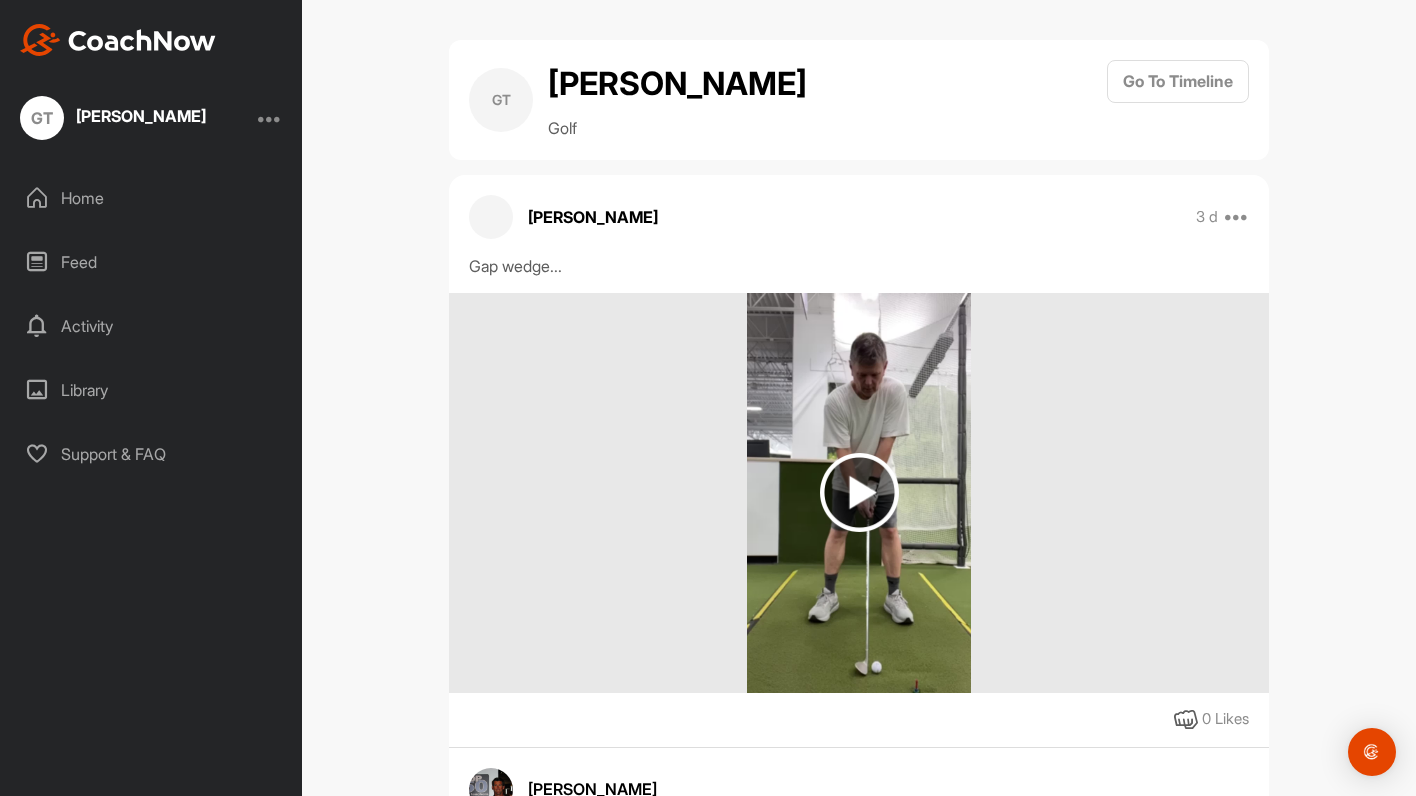 click on "Home" at bounding box center (152, 198) 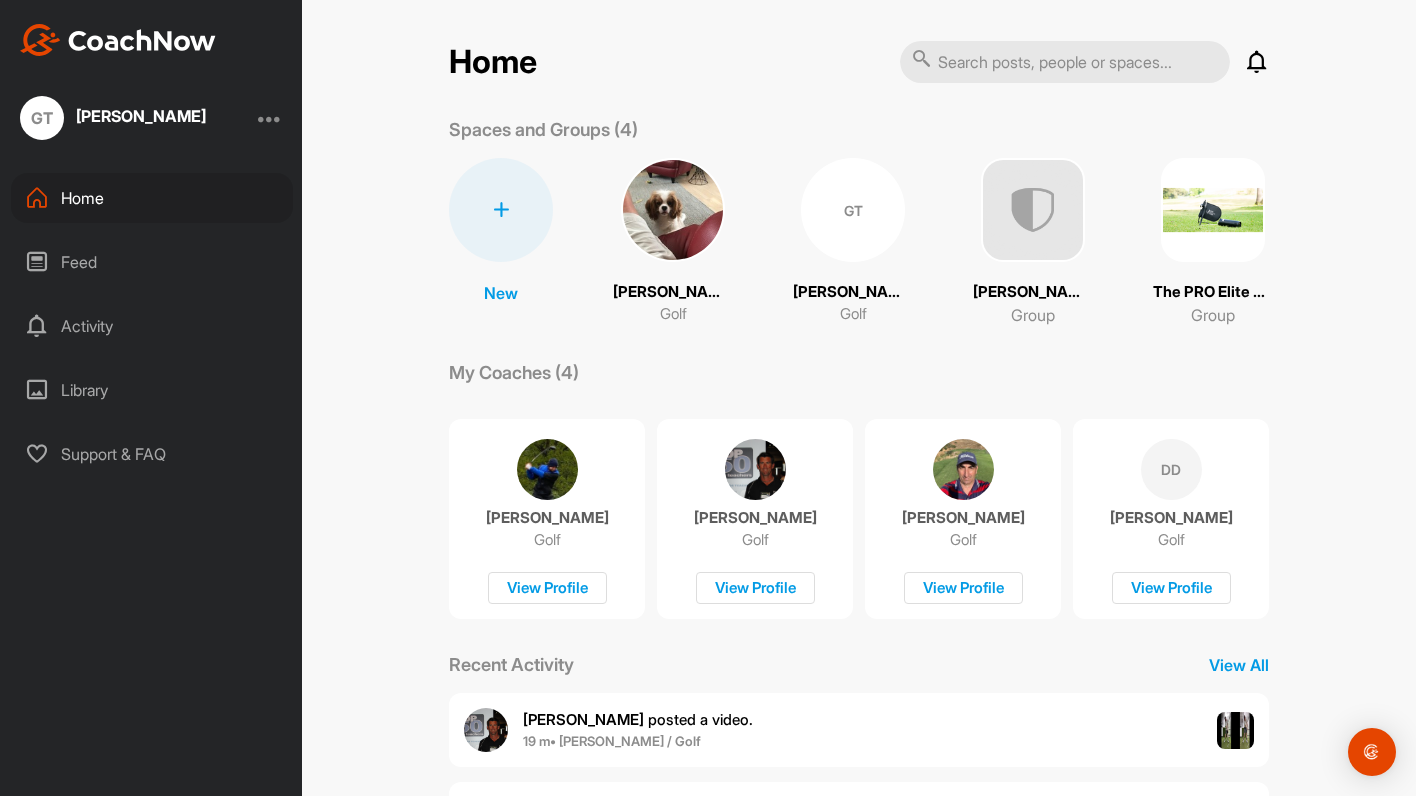 click at bounding box center [1257, 62] 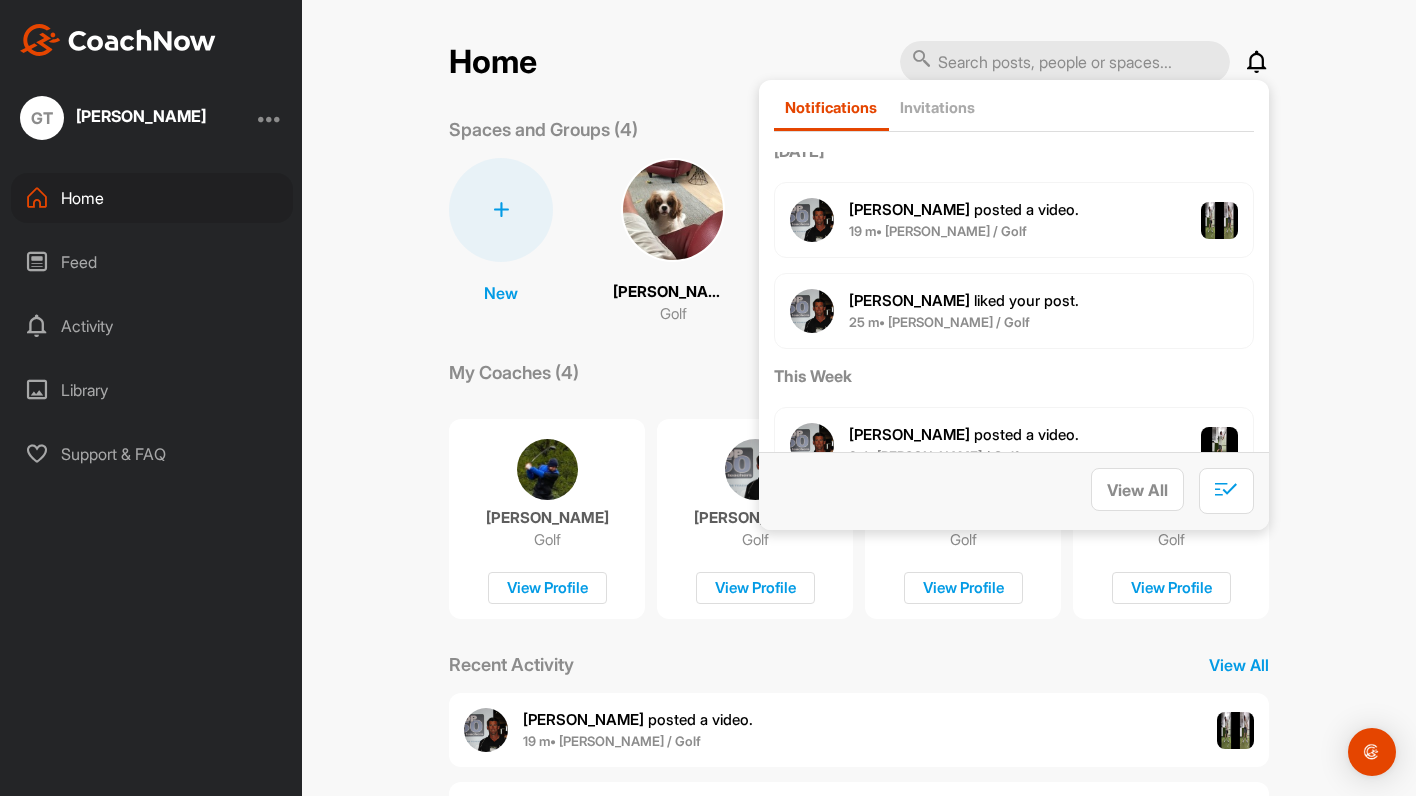 scroll, scrollTop: 0, scrollLeft: 0, axis: both 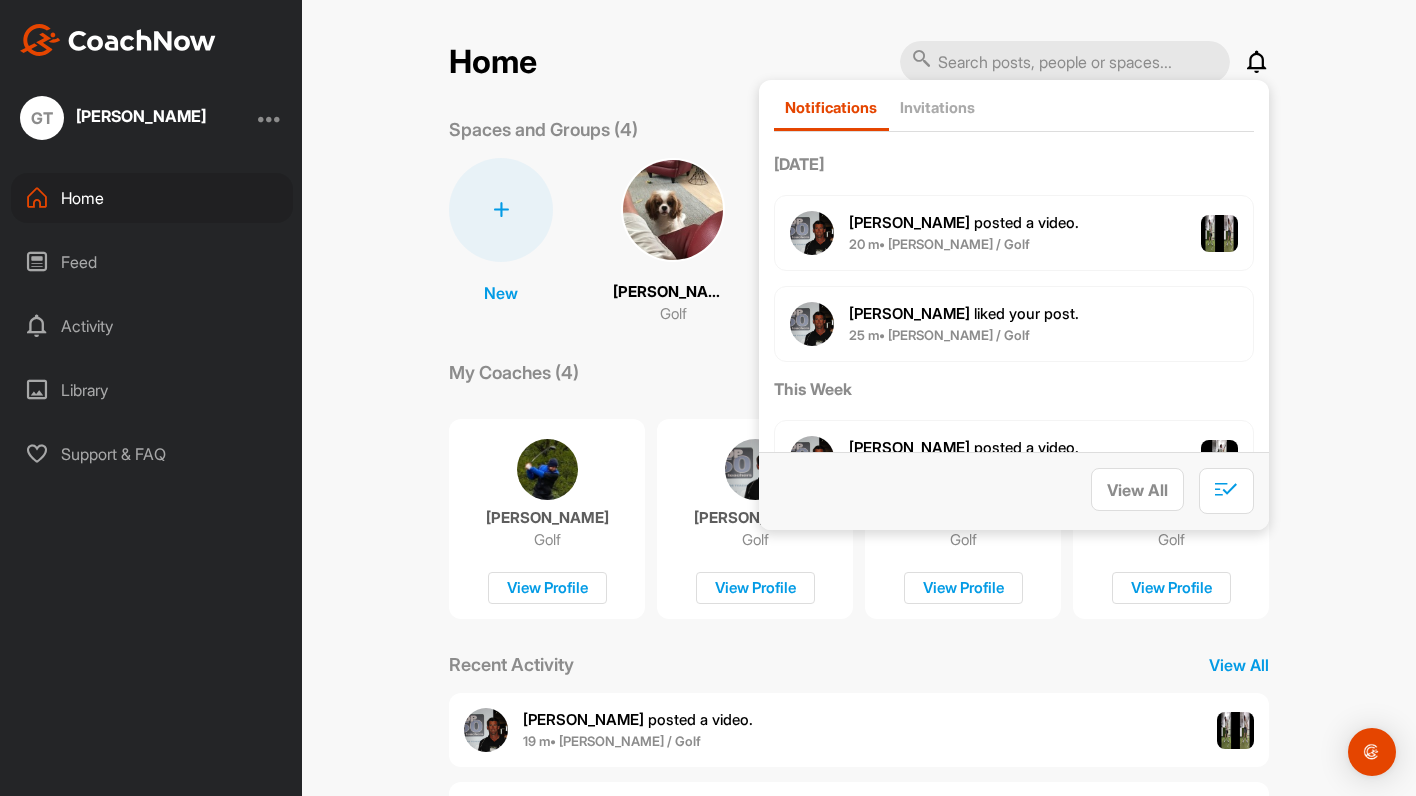 click on "20 m  • [PERSON_NAME] / Golf" at bounding box center [939, 244] 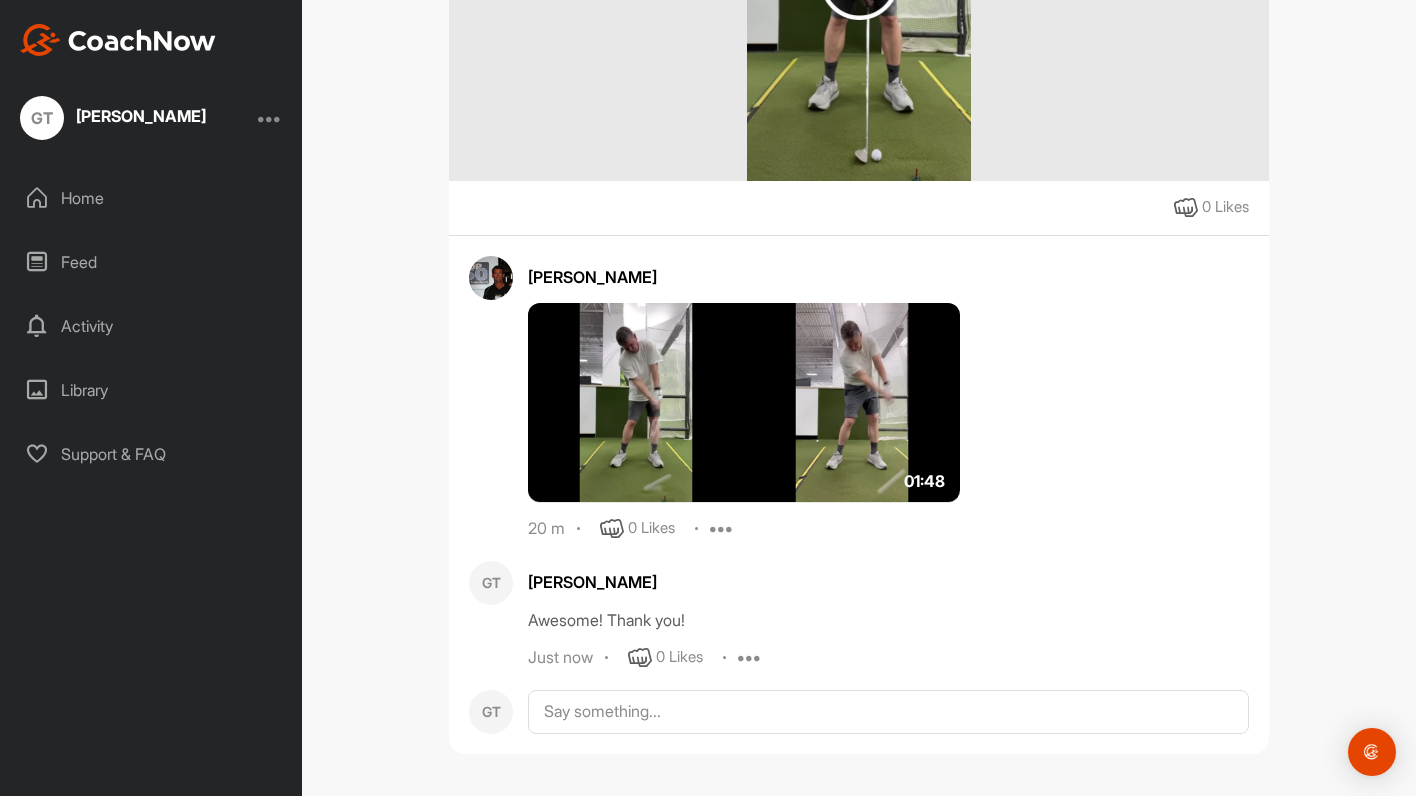 scroll, scrollTop: 513, scrollLeft: 0, axis: vertical 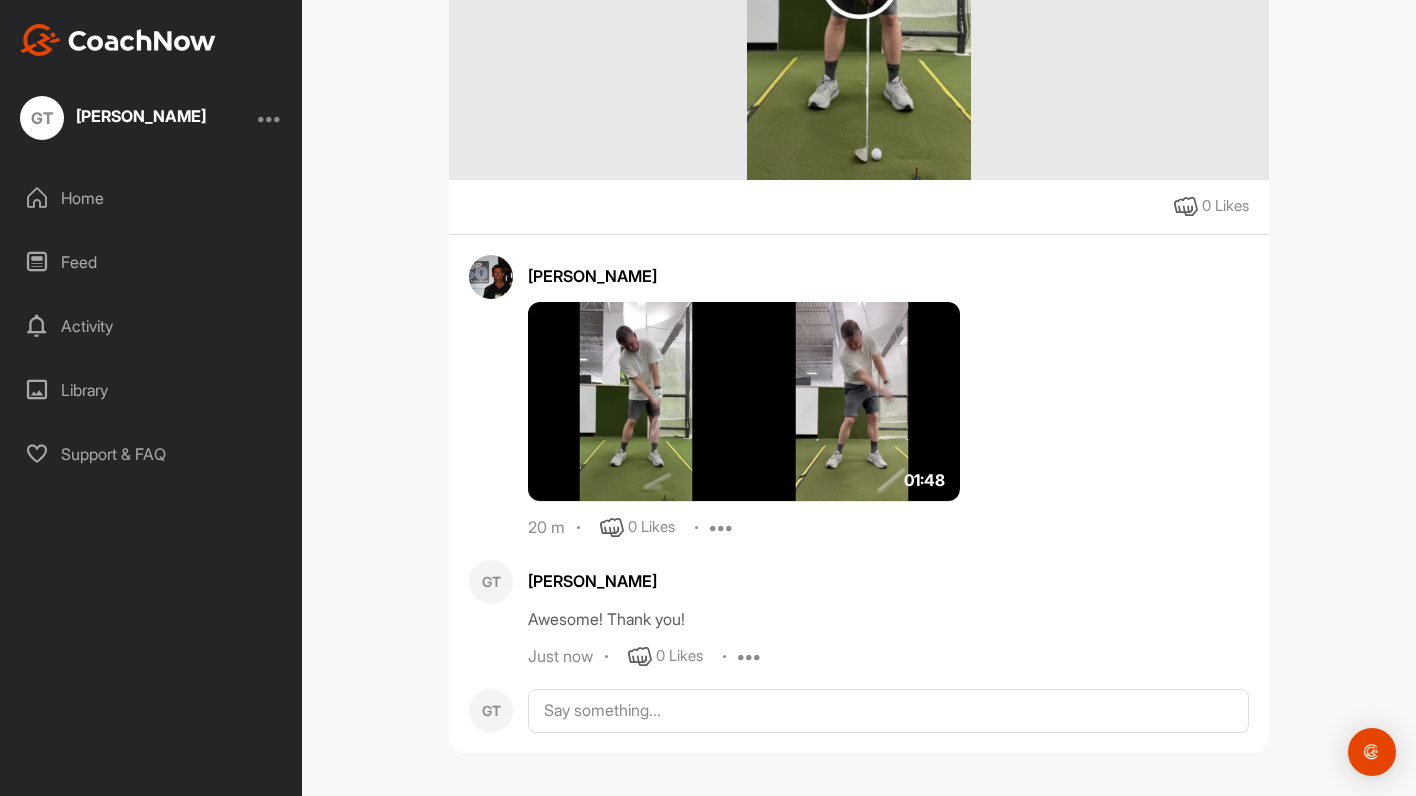 click at bounding box center (744, 402) 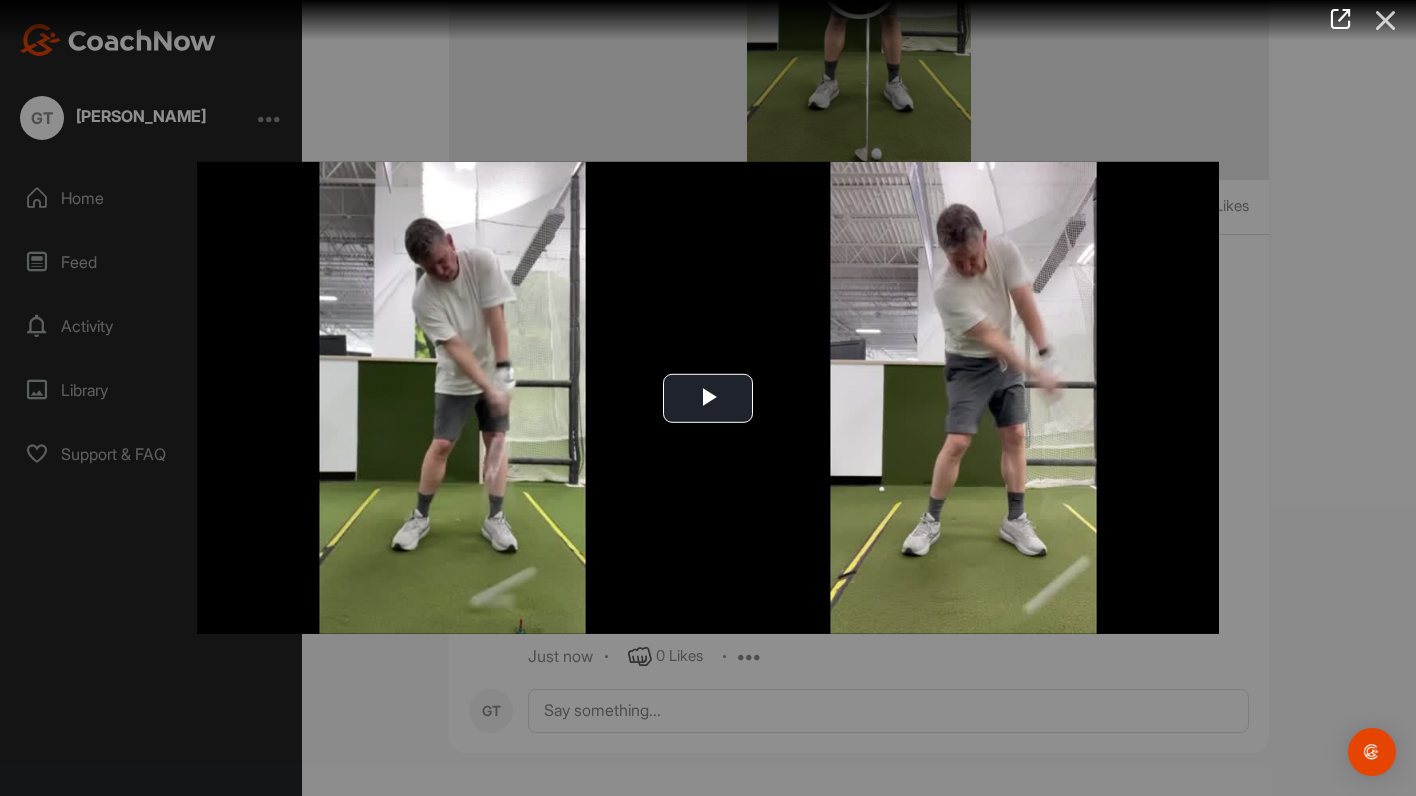 click at bounding box center [1386, 20] 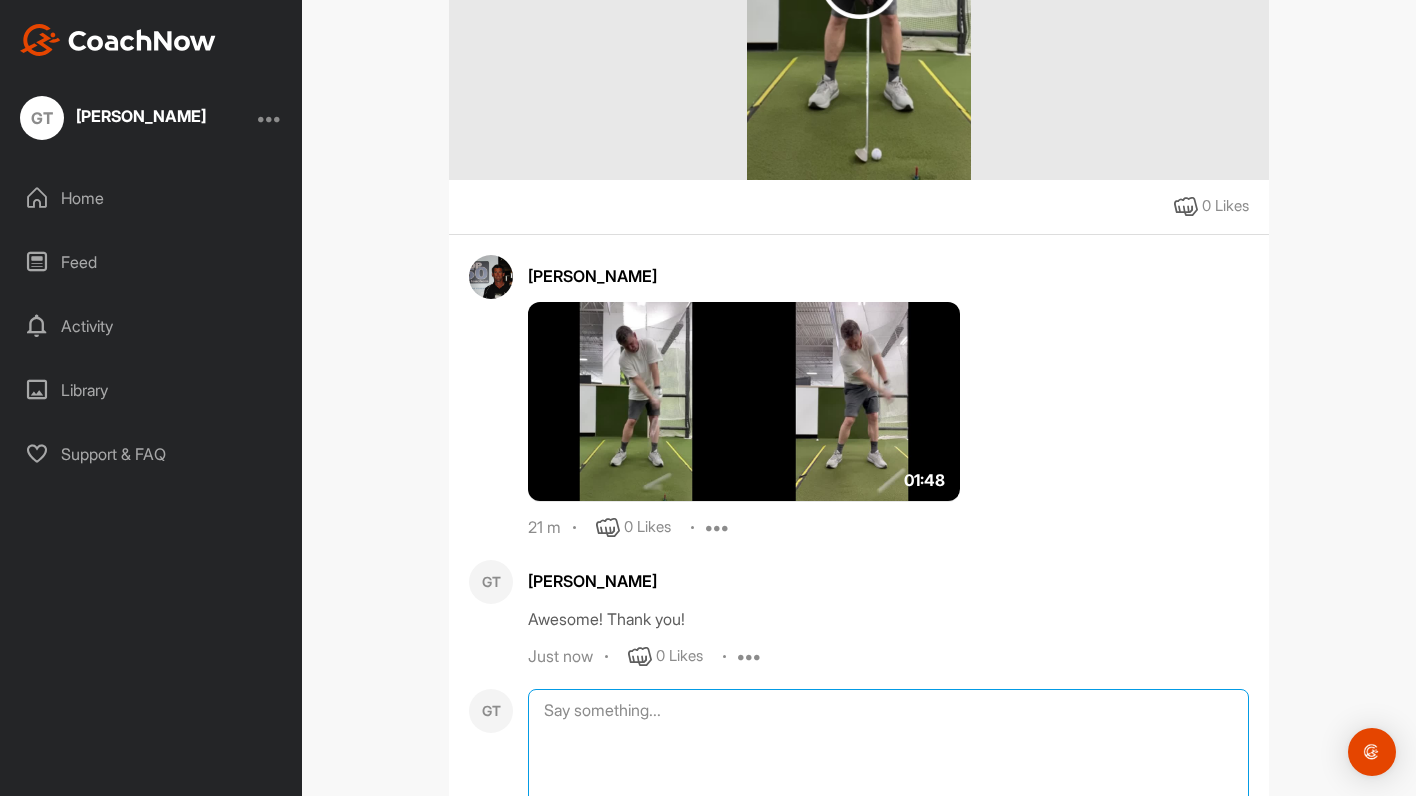 click at bounding box center (888, 789) 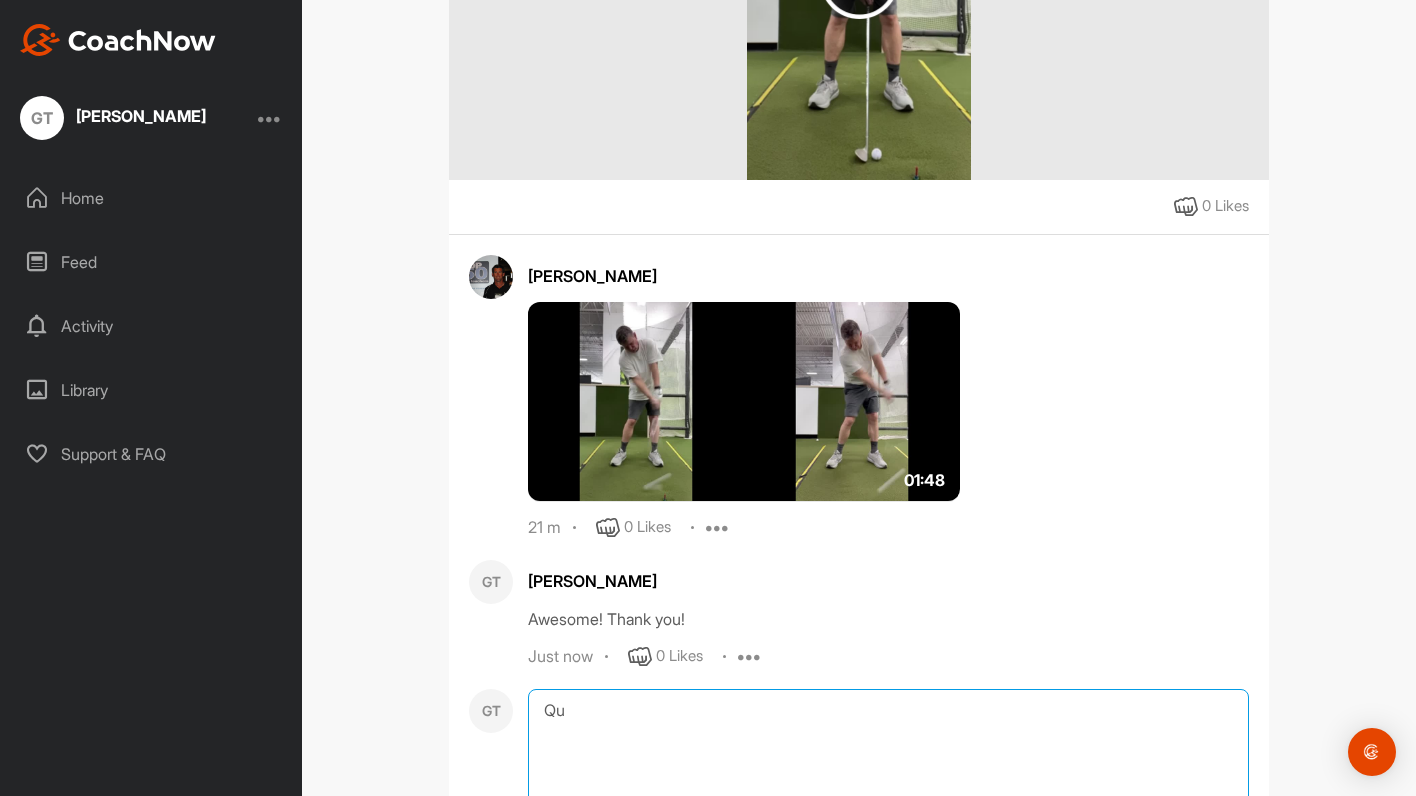 type on "Q" 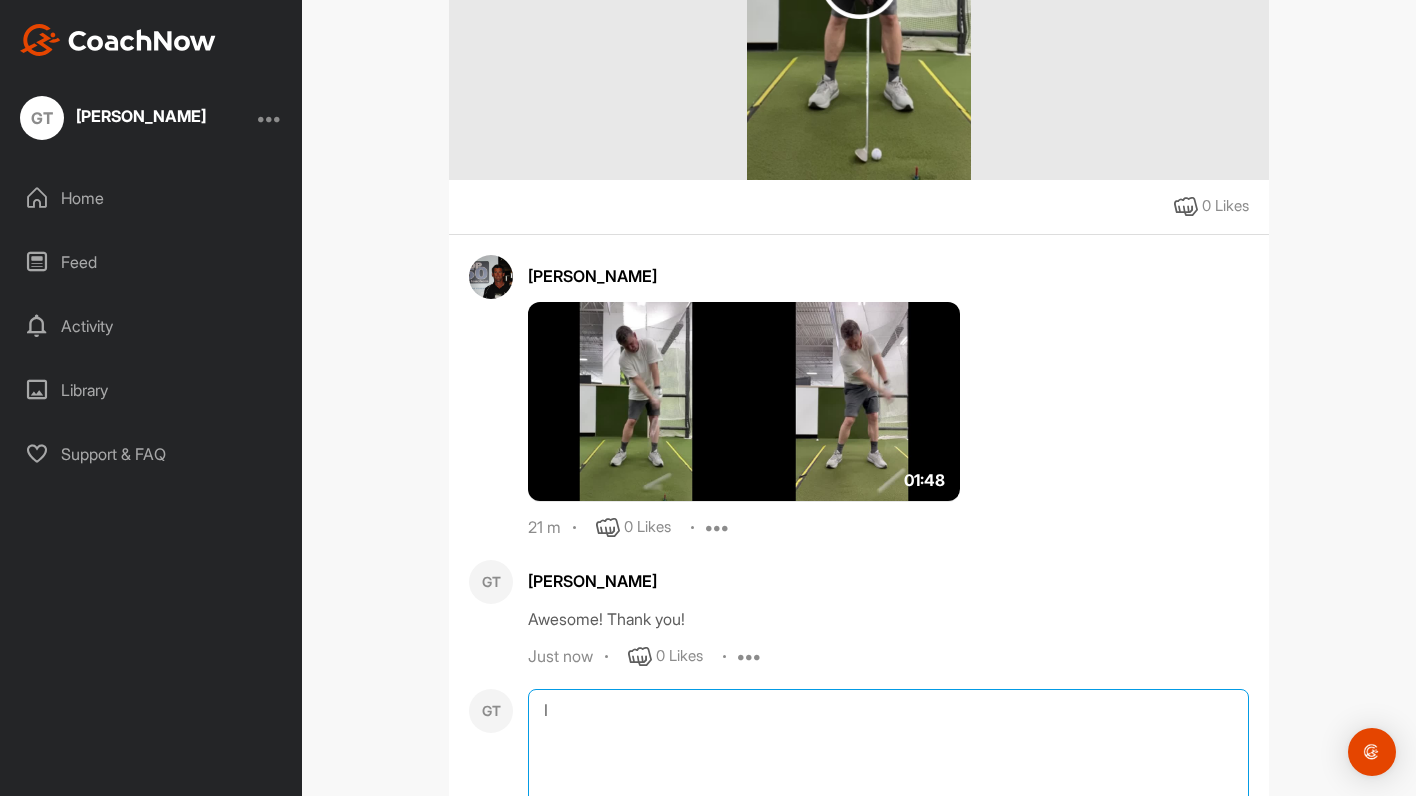 type on "I" 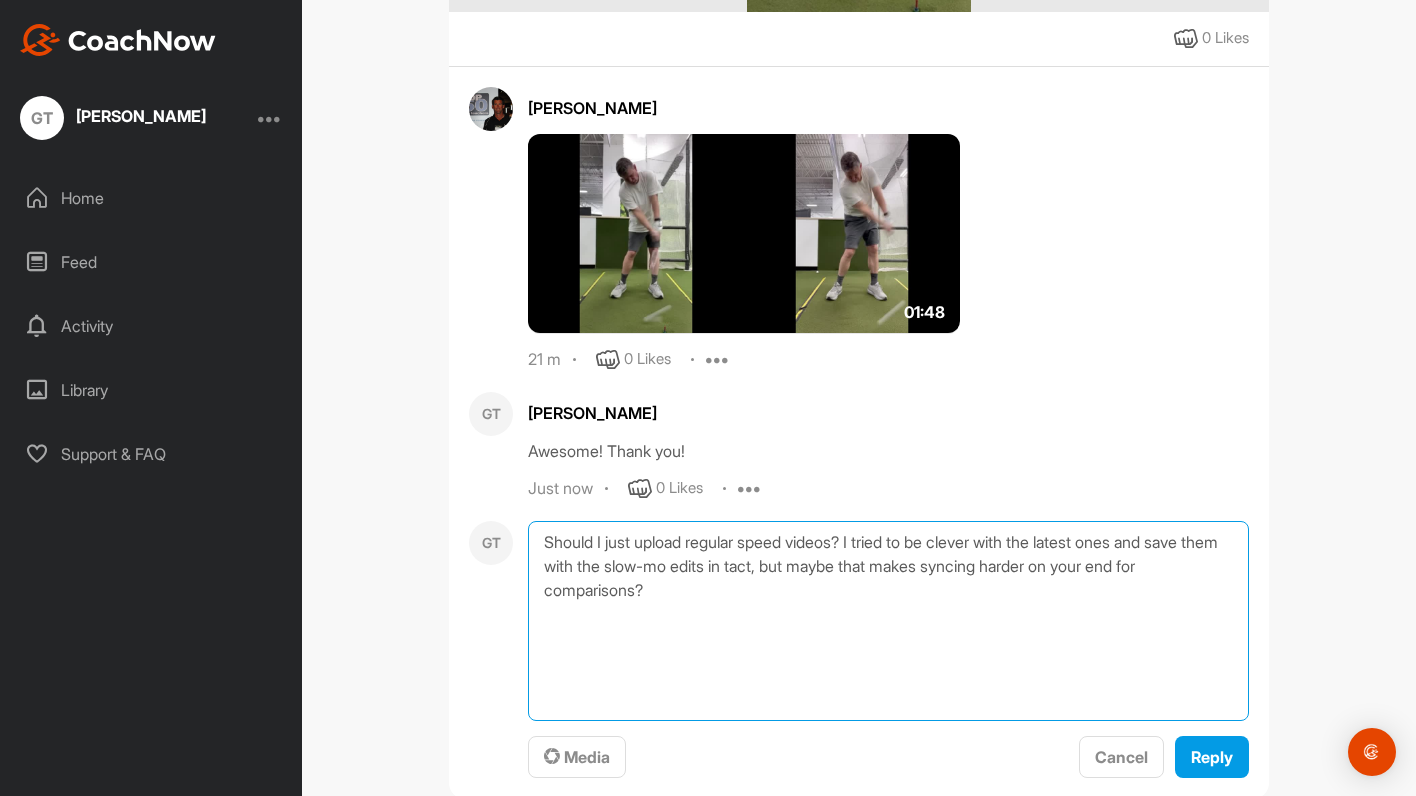 scroll, scrollTop: 686, scrollLeft: 0, axis: vertical 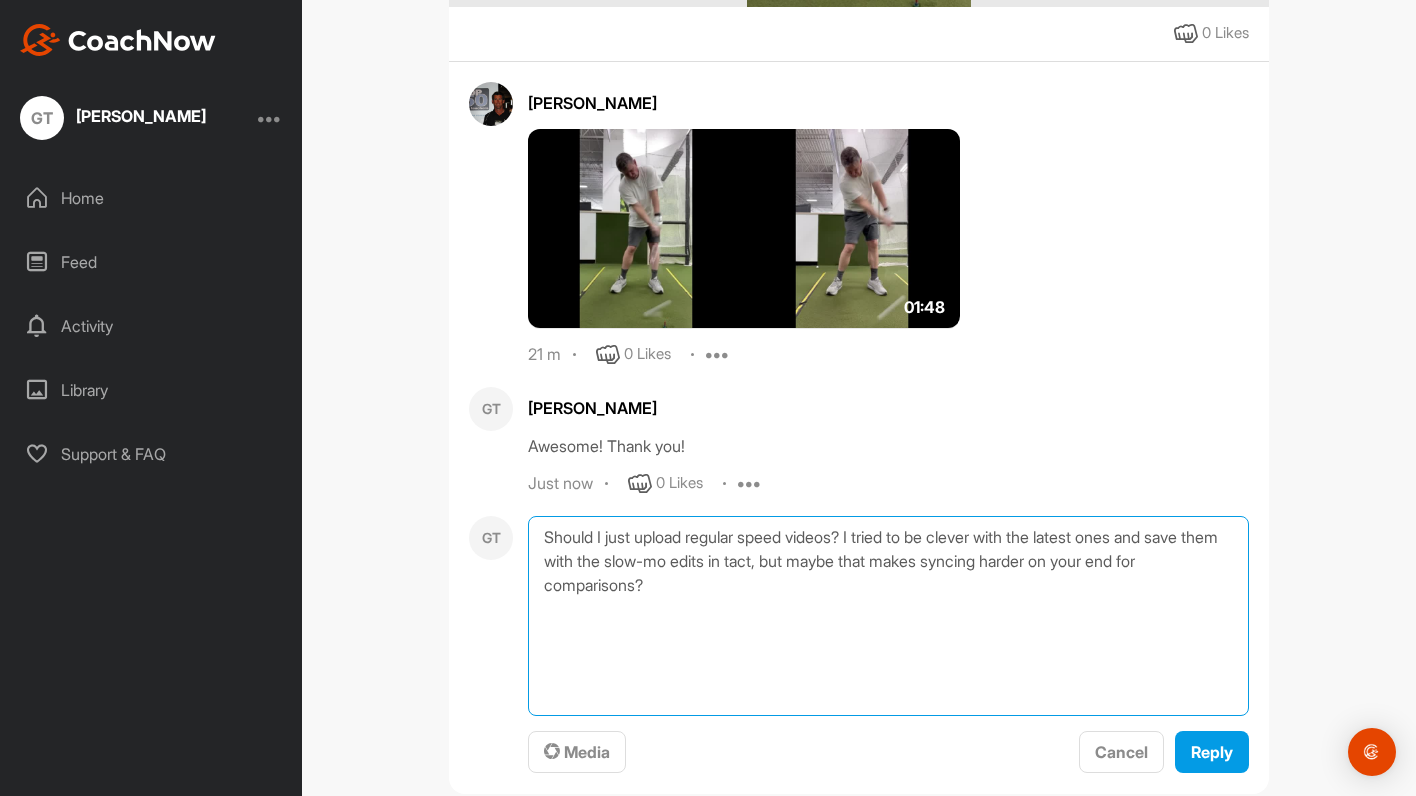 click on "Should I just upload regular speed videos? I tried to be clever with the latest ones and save them with the slow-mo edits in tact, but maybe that makes syncing harder on your end for comparisons?" at bounding box center [888, 616] 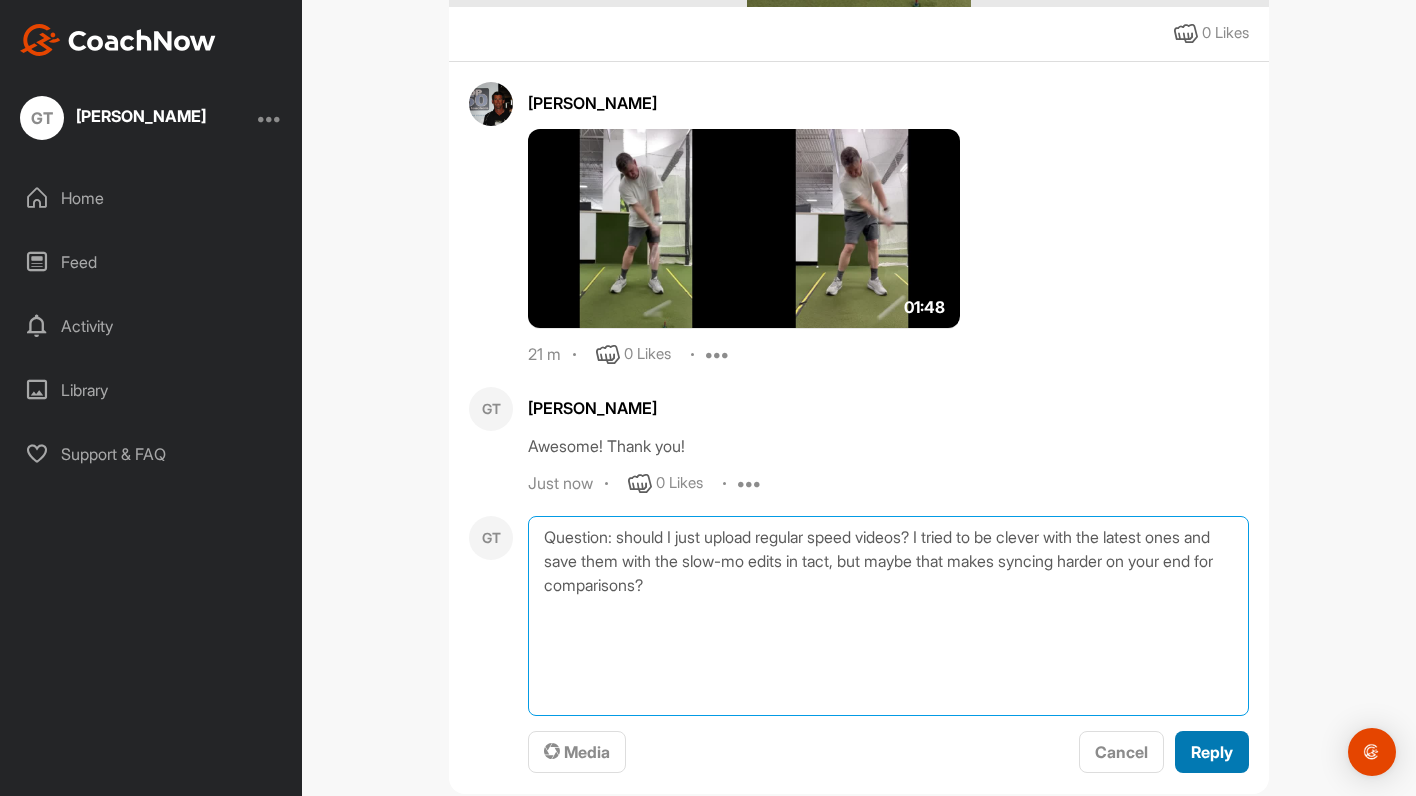 type on "Question: should I just upload regular speed videos? I tried to be clever with the latest ones and save them with the slow-mo edits in tact, but maybe that makes syncing harder on your end for comparisons?" 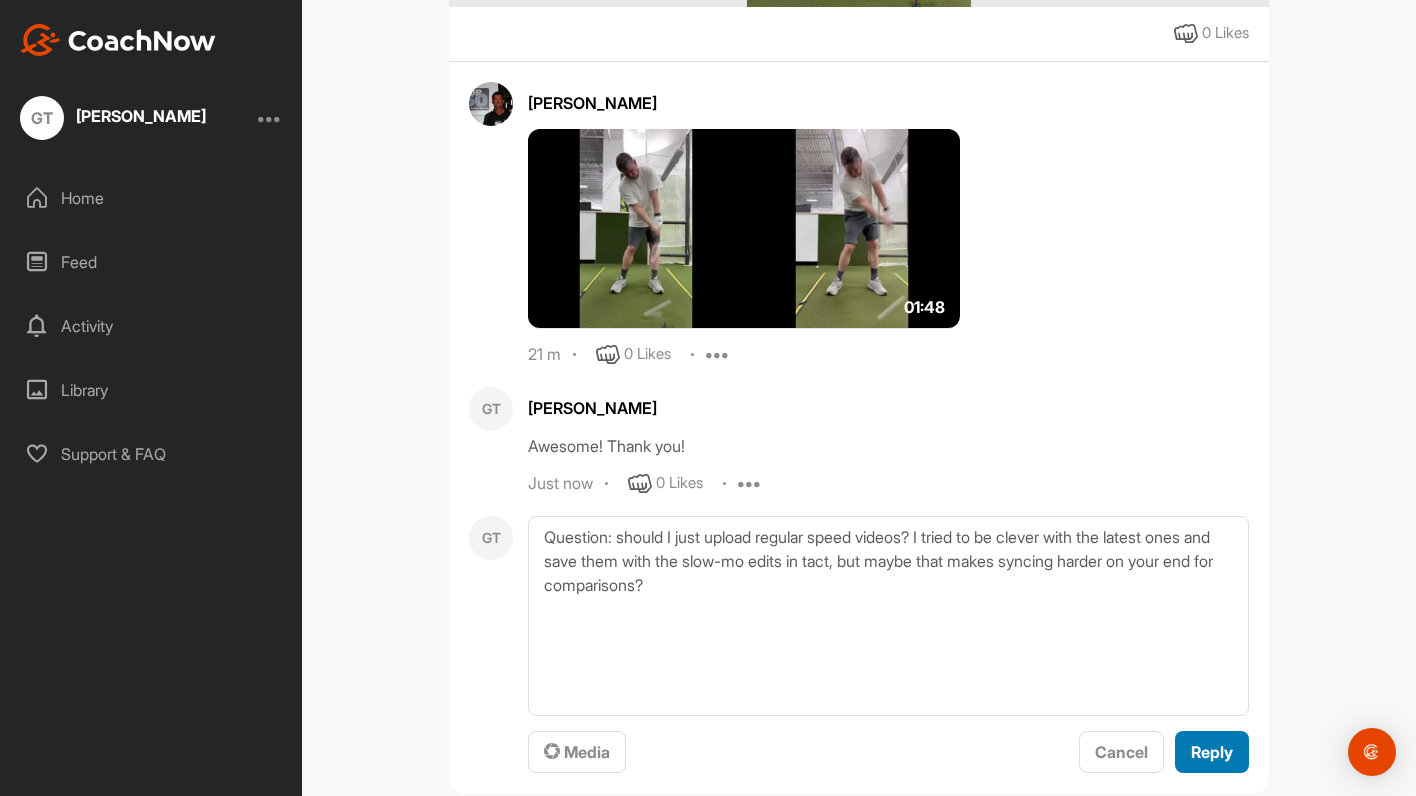 click on "Reply" at bounding box center (1212, 752) 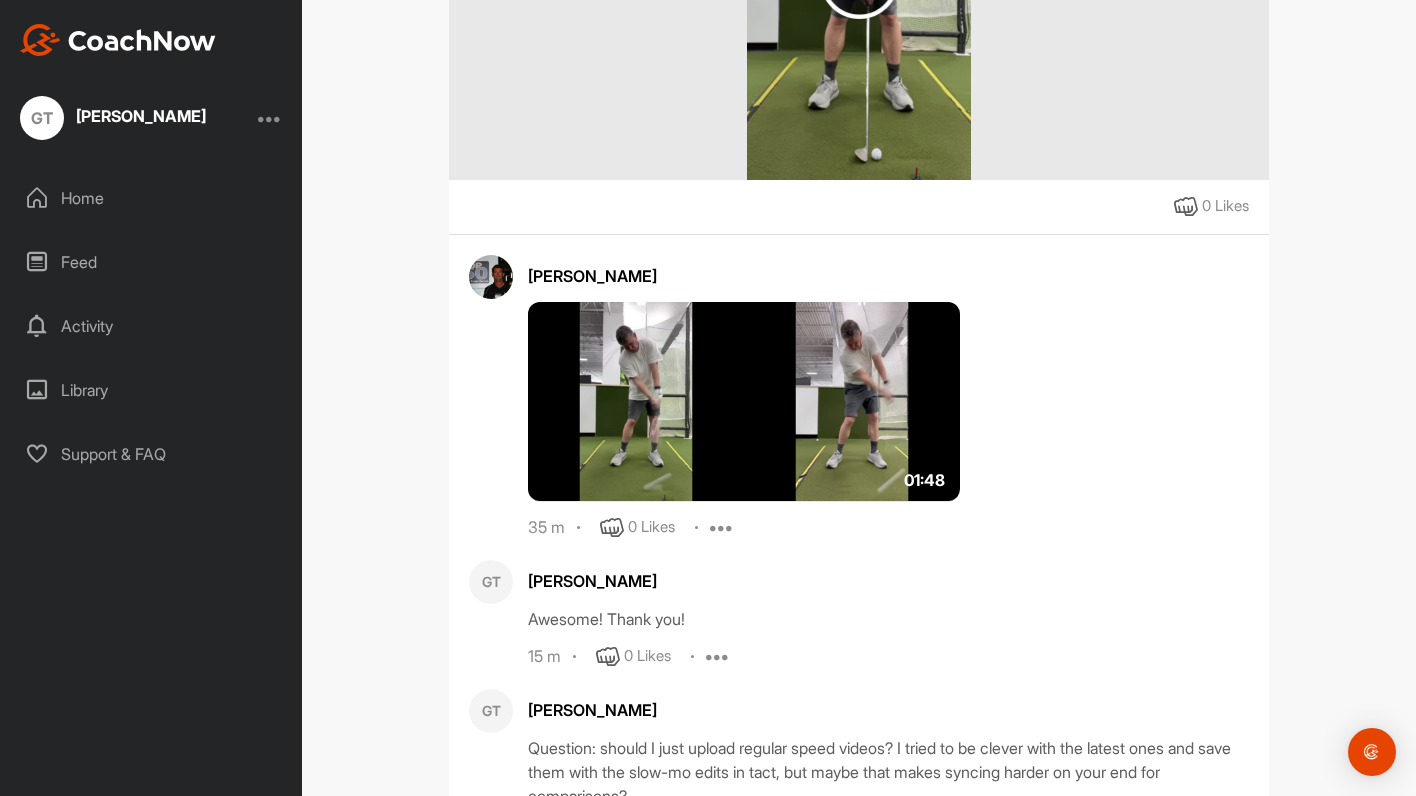 scroll, scrollTop: 512, scrollLeft: 0, axis: vertical 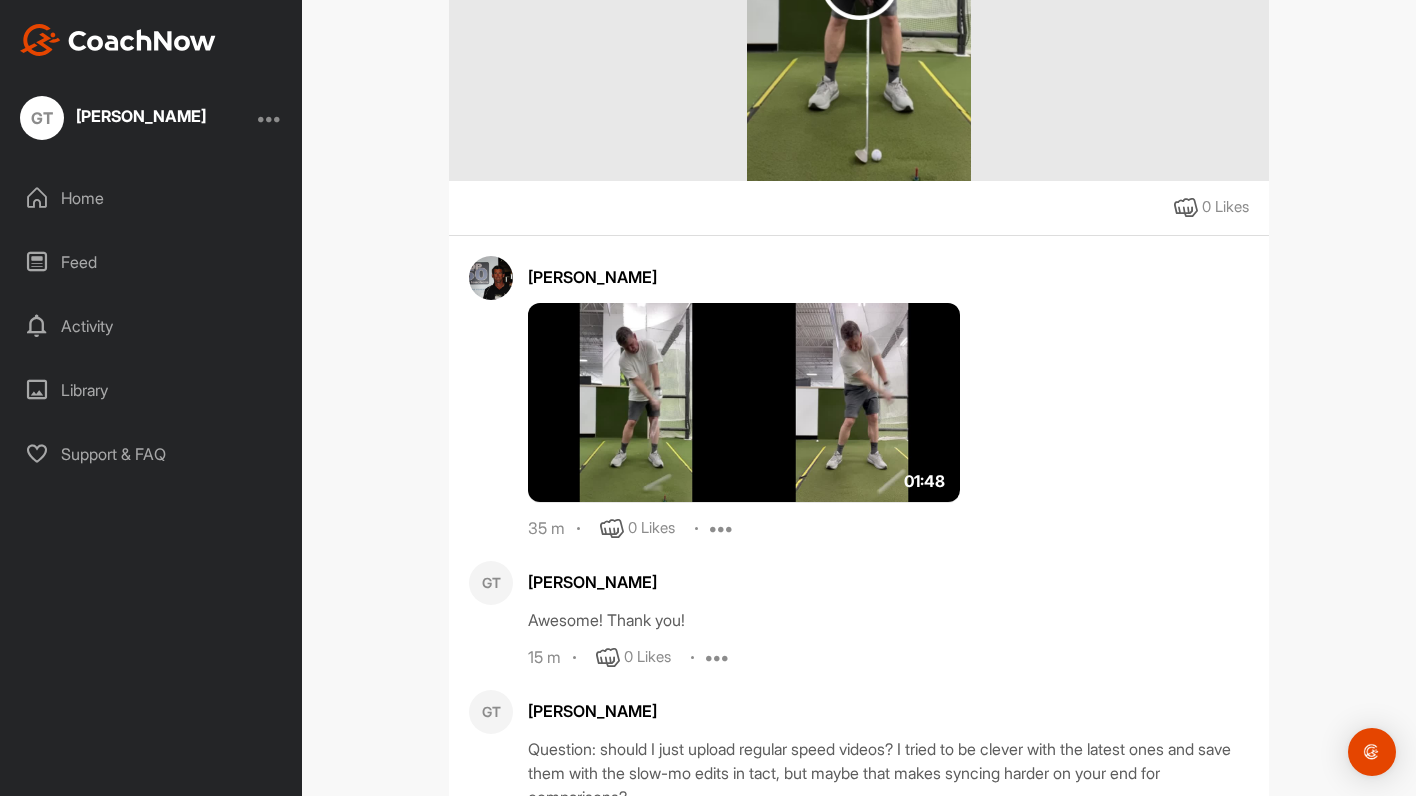 click on "GT" at bounding box center (42, 118) 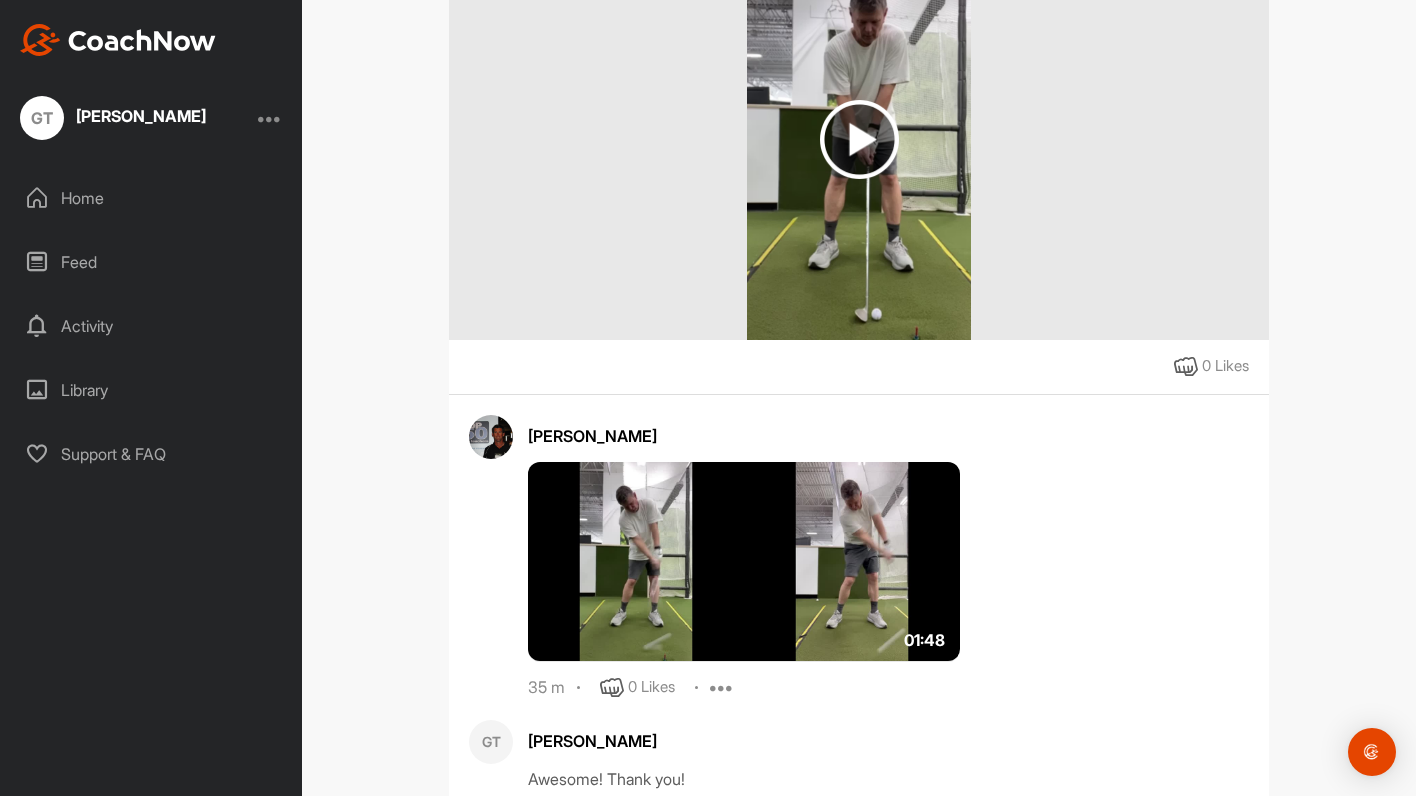 scroll, scrollTop: 0, scrollLeft: 0, axis: both 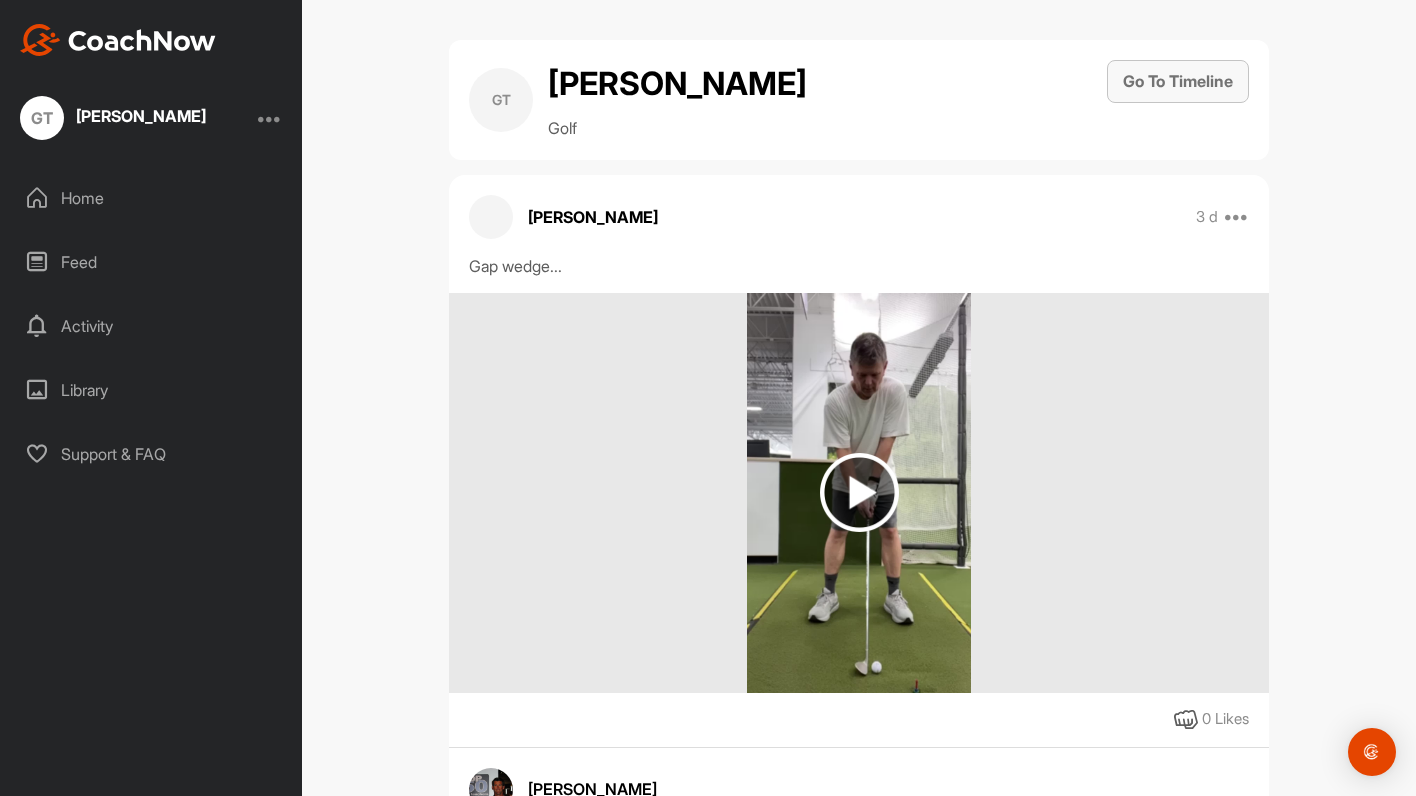 click on "Go To Timeline" at bounding box center [1178, 81] 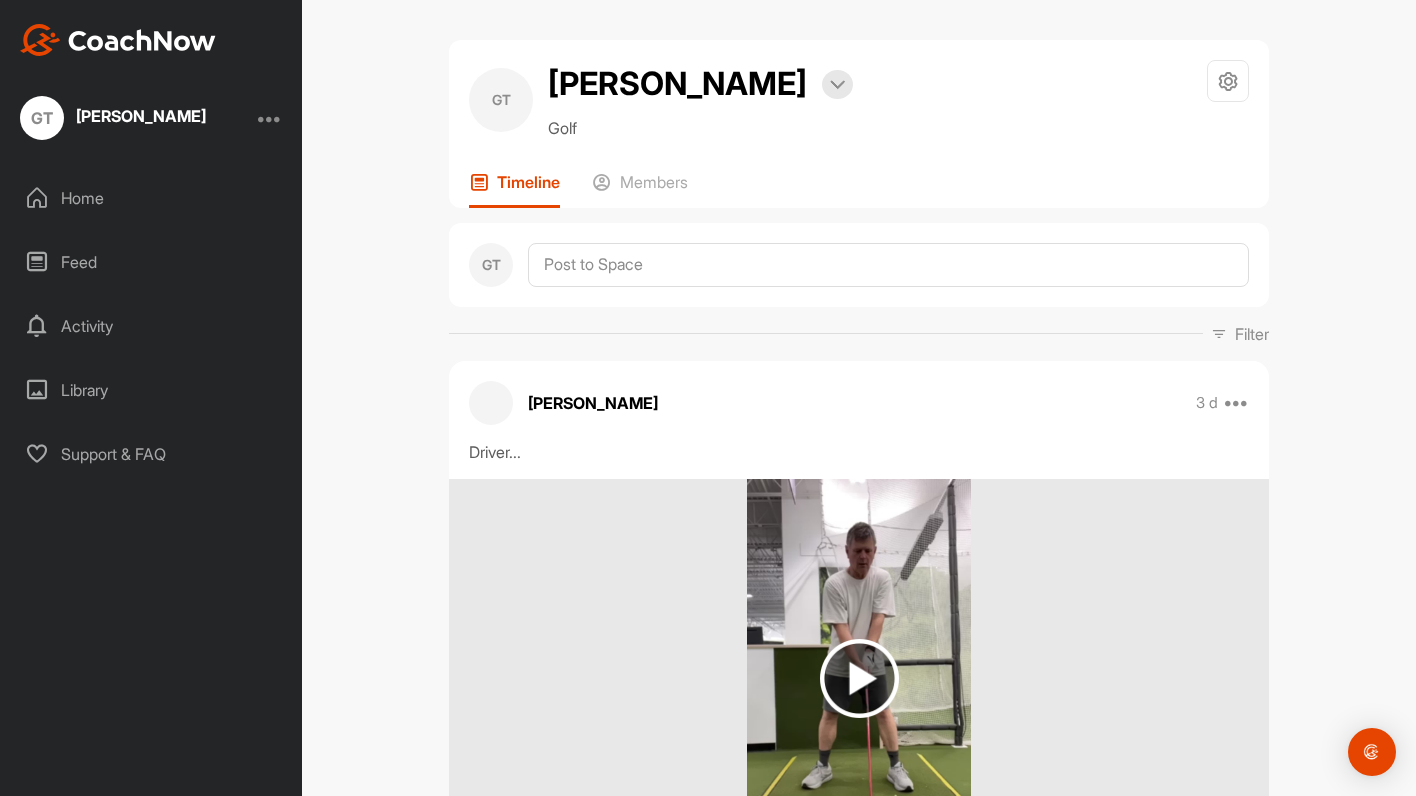click on "GT" at bounding box center (42, 118) 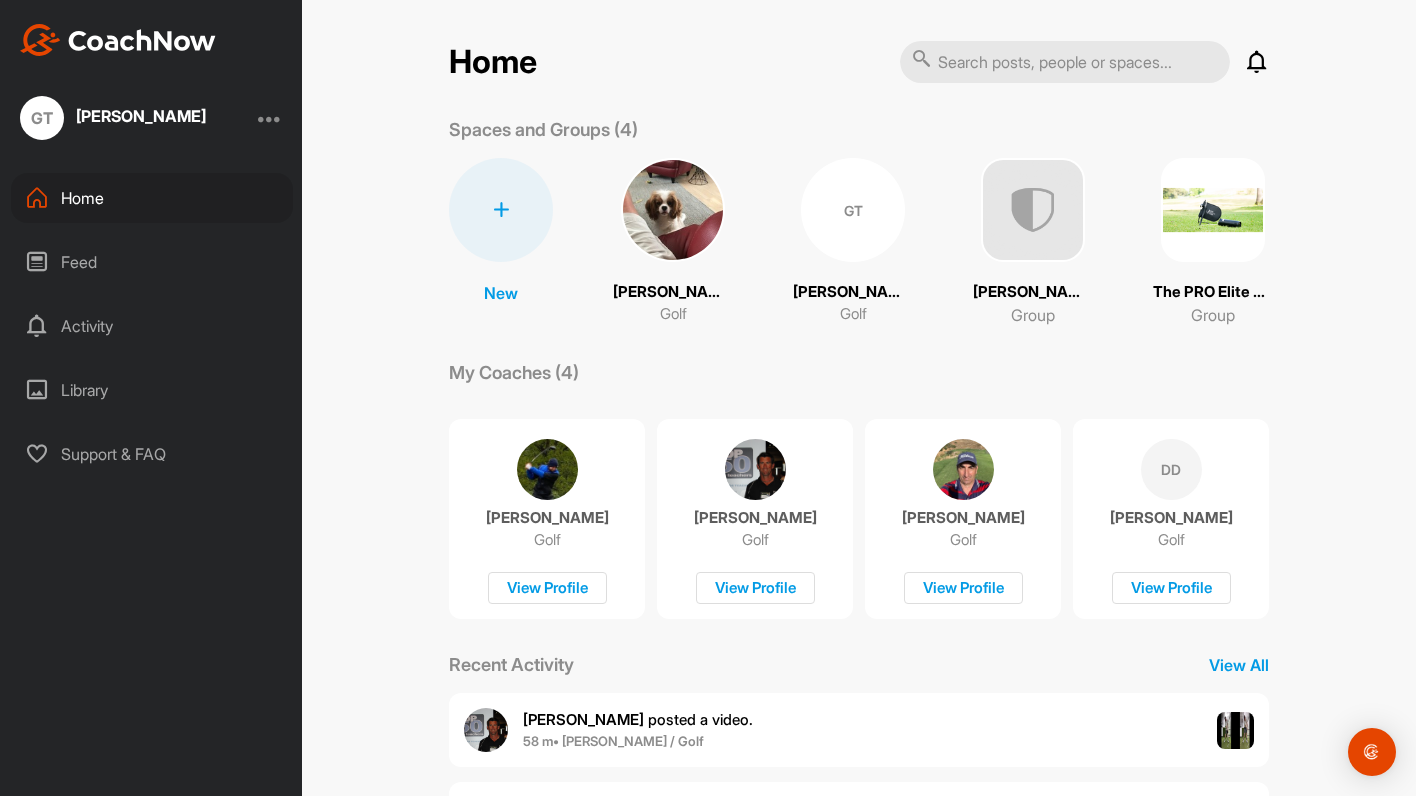 click on "GT" at bounding box center (853, 210) 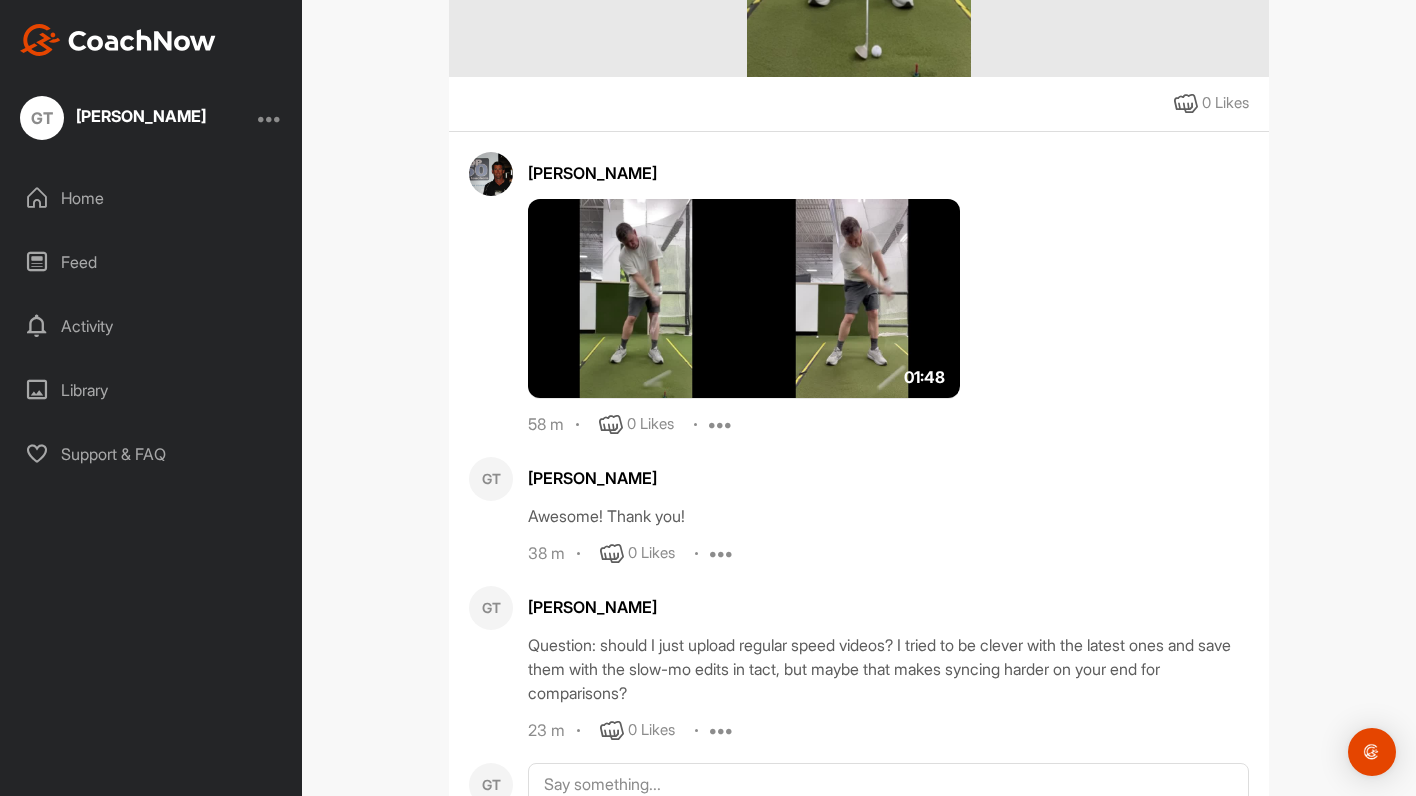 scroll, scrollTop: 1444, scrollLeft: 0, axis: vertical 